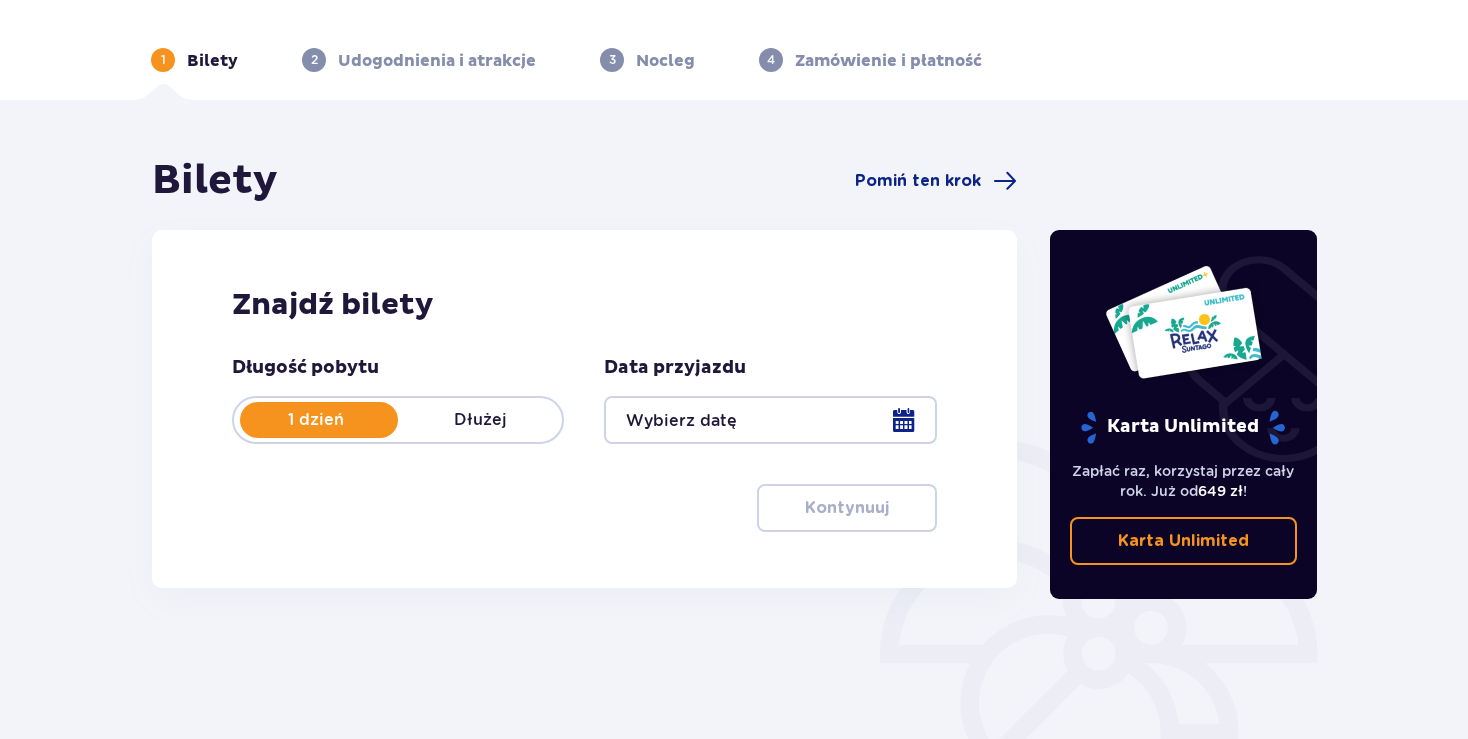 scroll, scrollTop: 105, scrollLeft: 0, axis: vertical 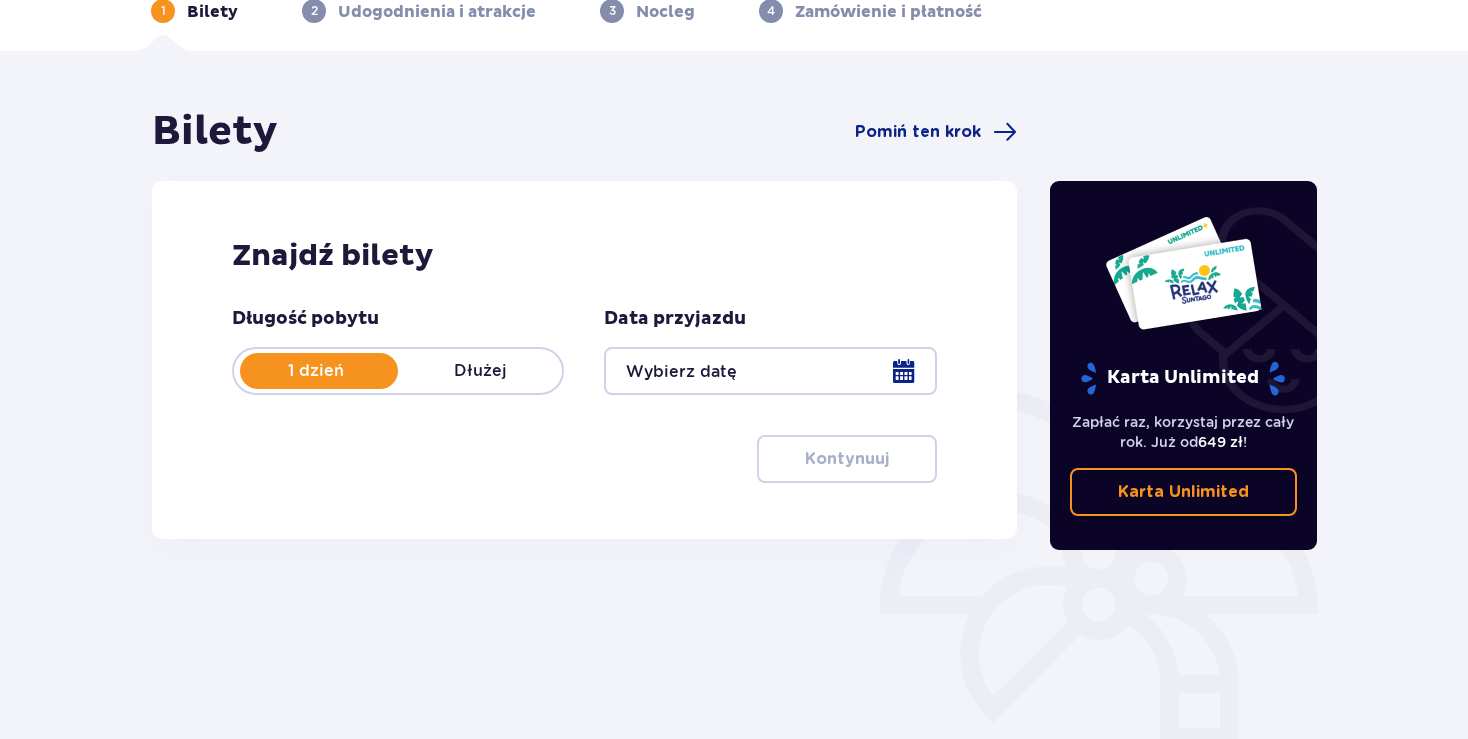 click at bounding box center (770, 371) 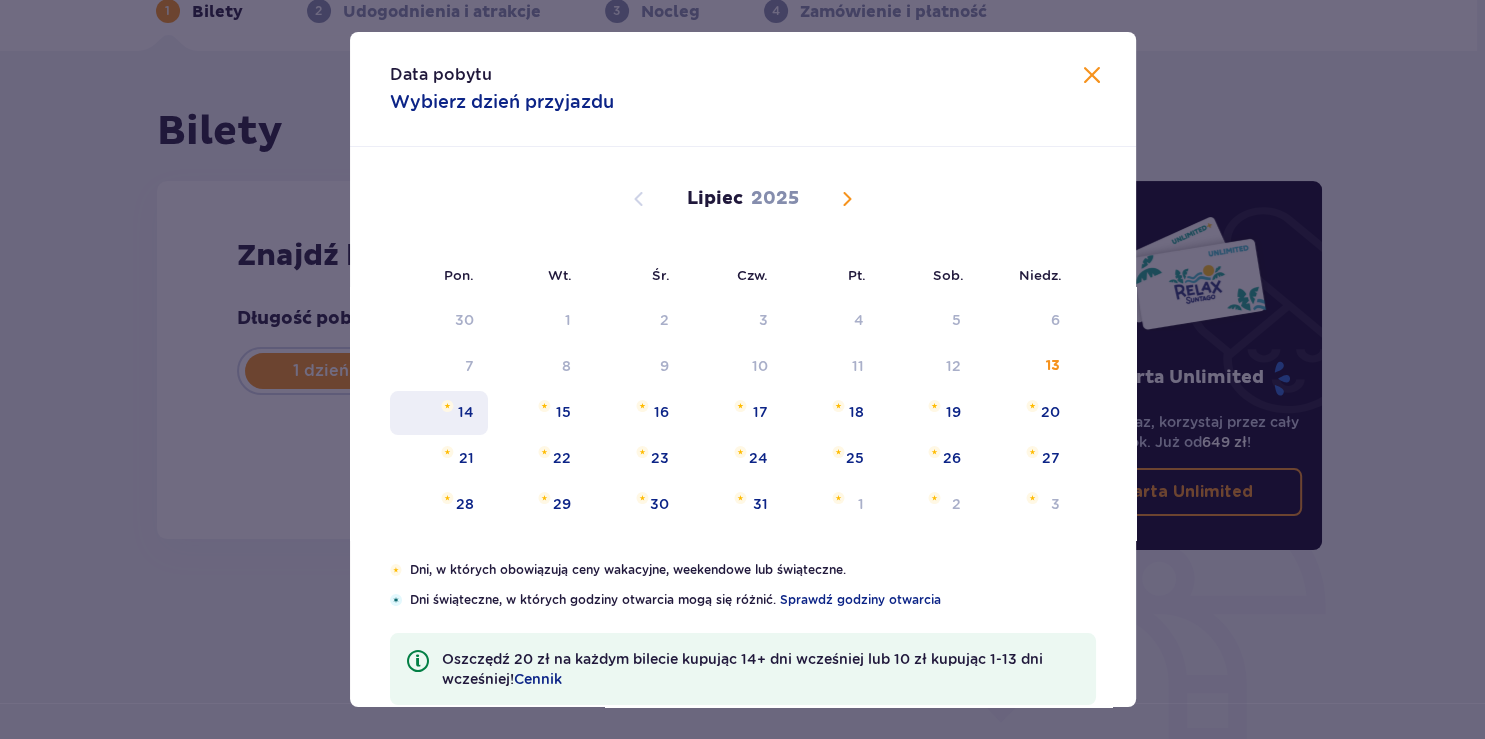 click on "14" at bounding box center [466, 412] 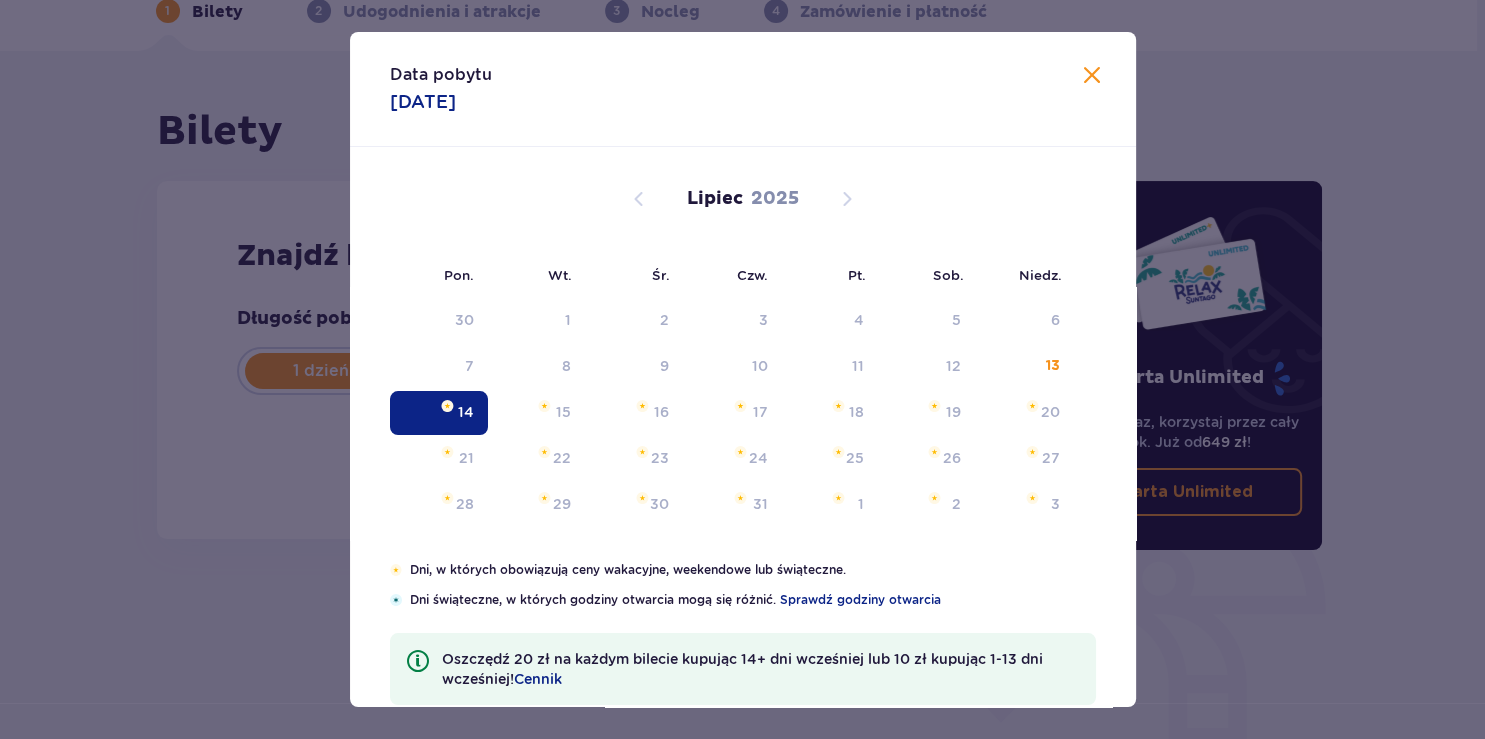 type on "14.07.25" 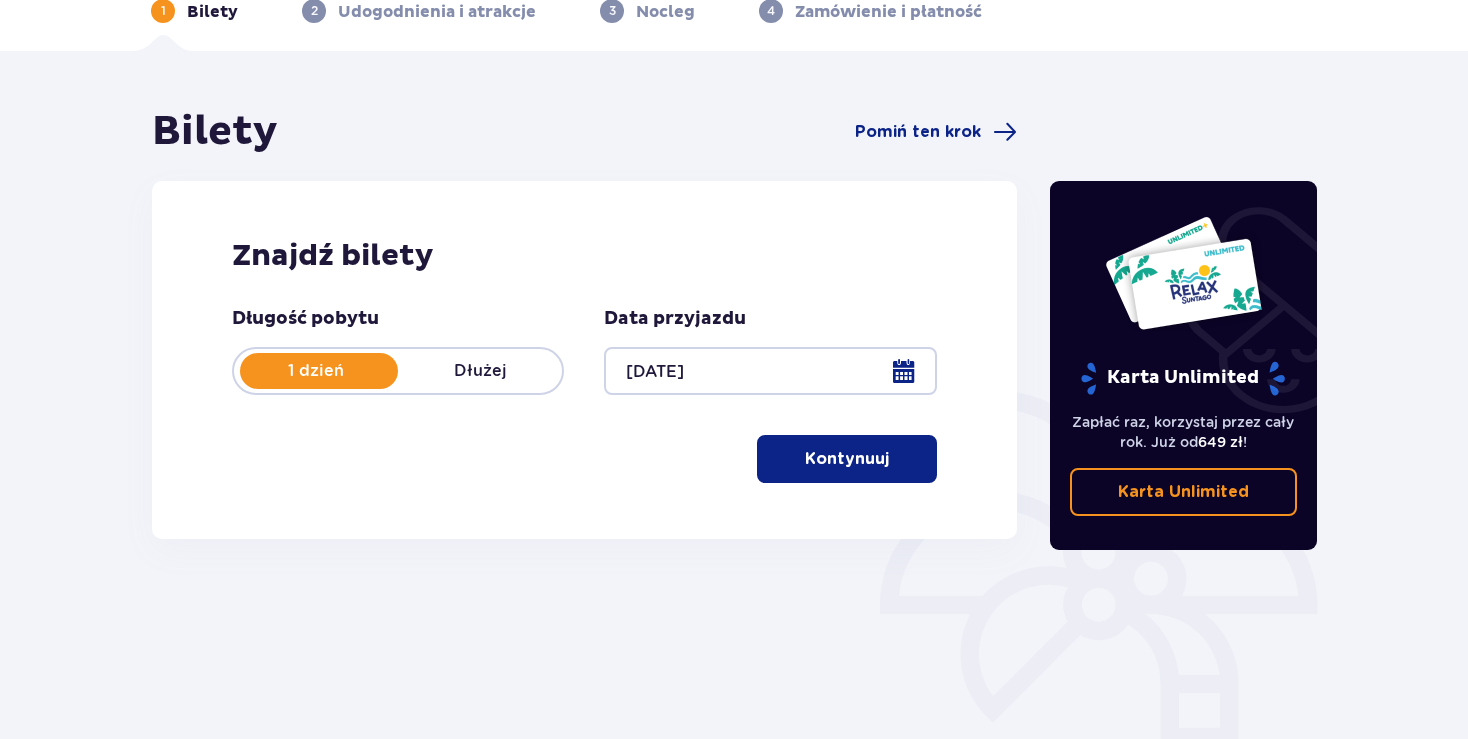 click on "Kontynuuj" at bounding box center (847, 459) 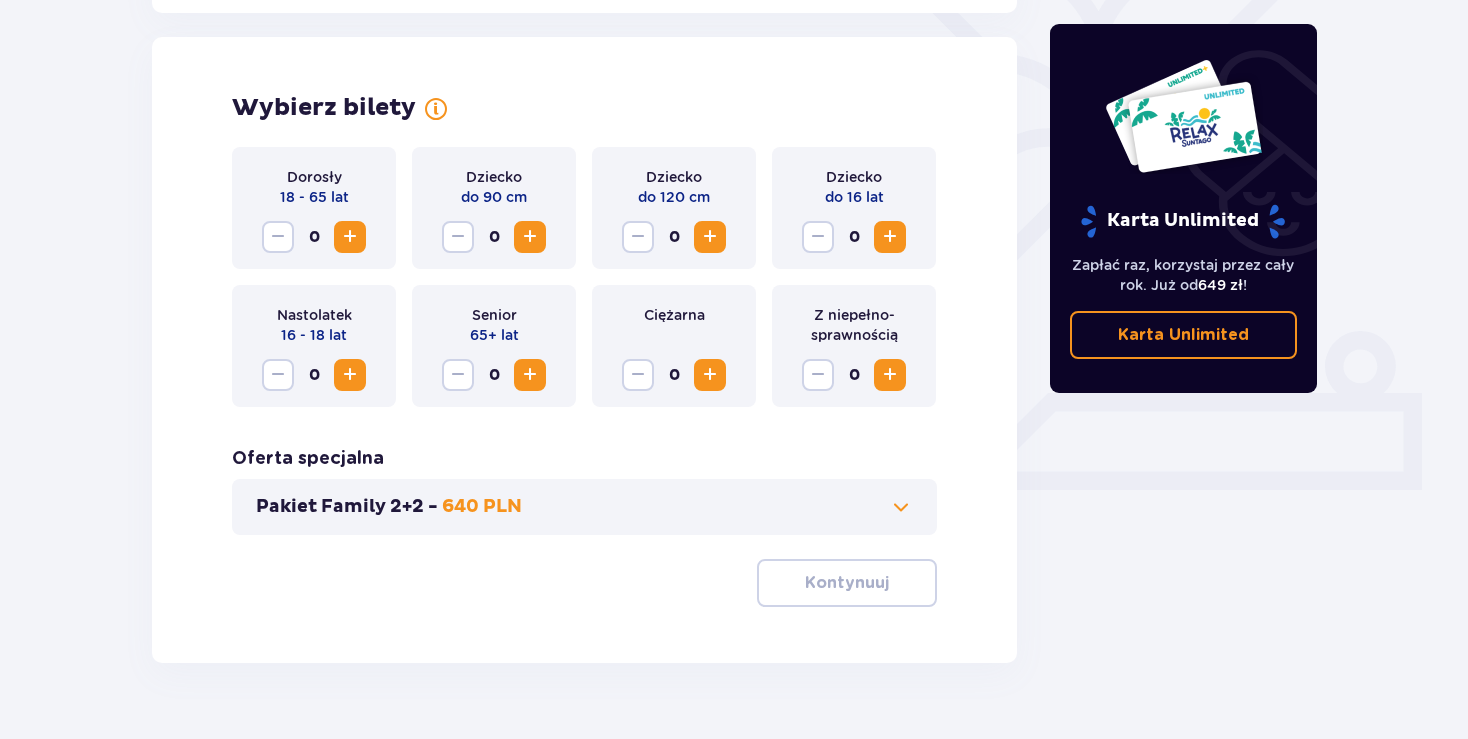 scroll, scrollTop: 556, scrollLeft: 0, axis: vertical 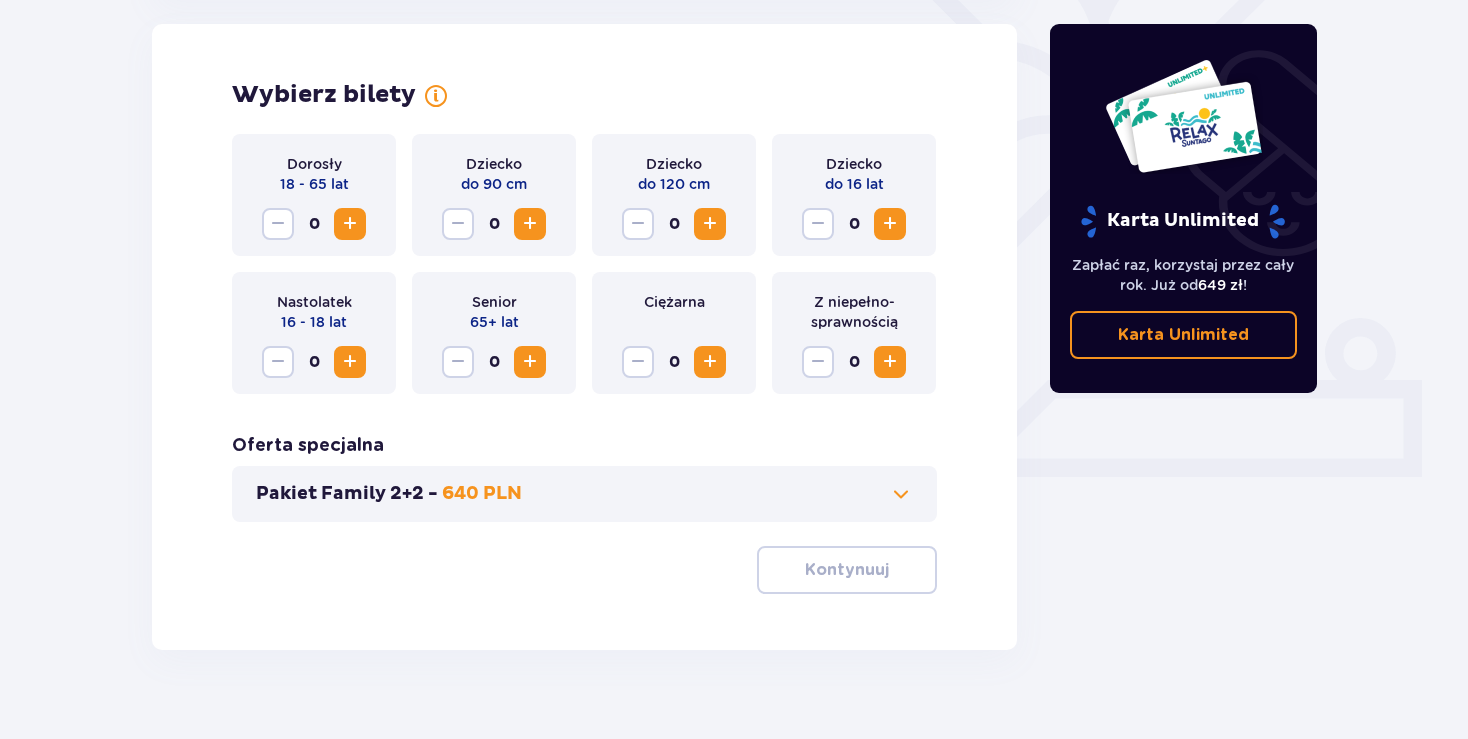 click at bounding box center [901, 494] 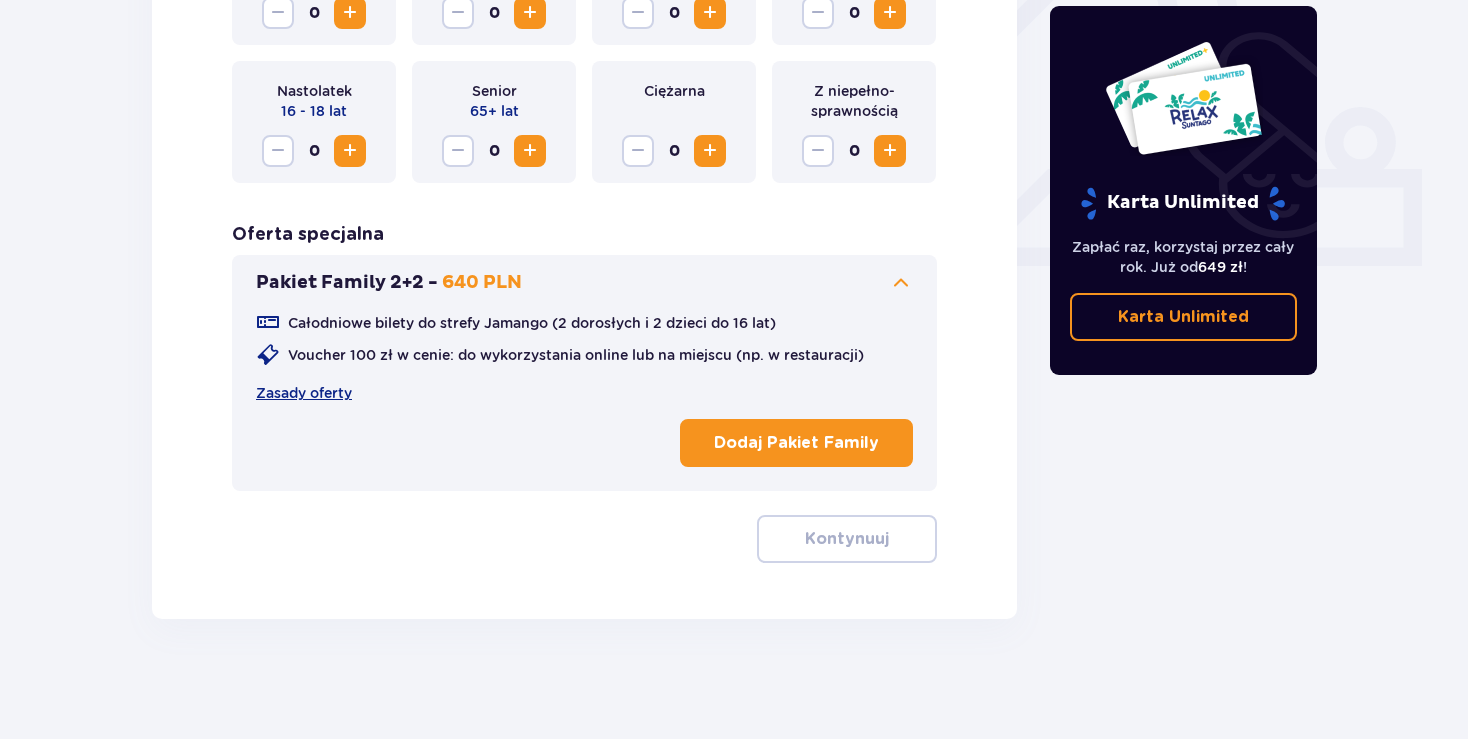 scroll, scrollTop: 450, scrollLeft: 0, axis: vertical 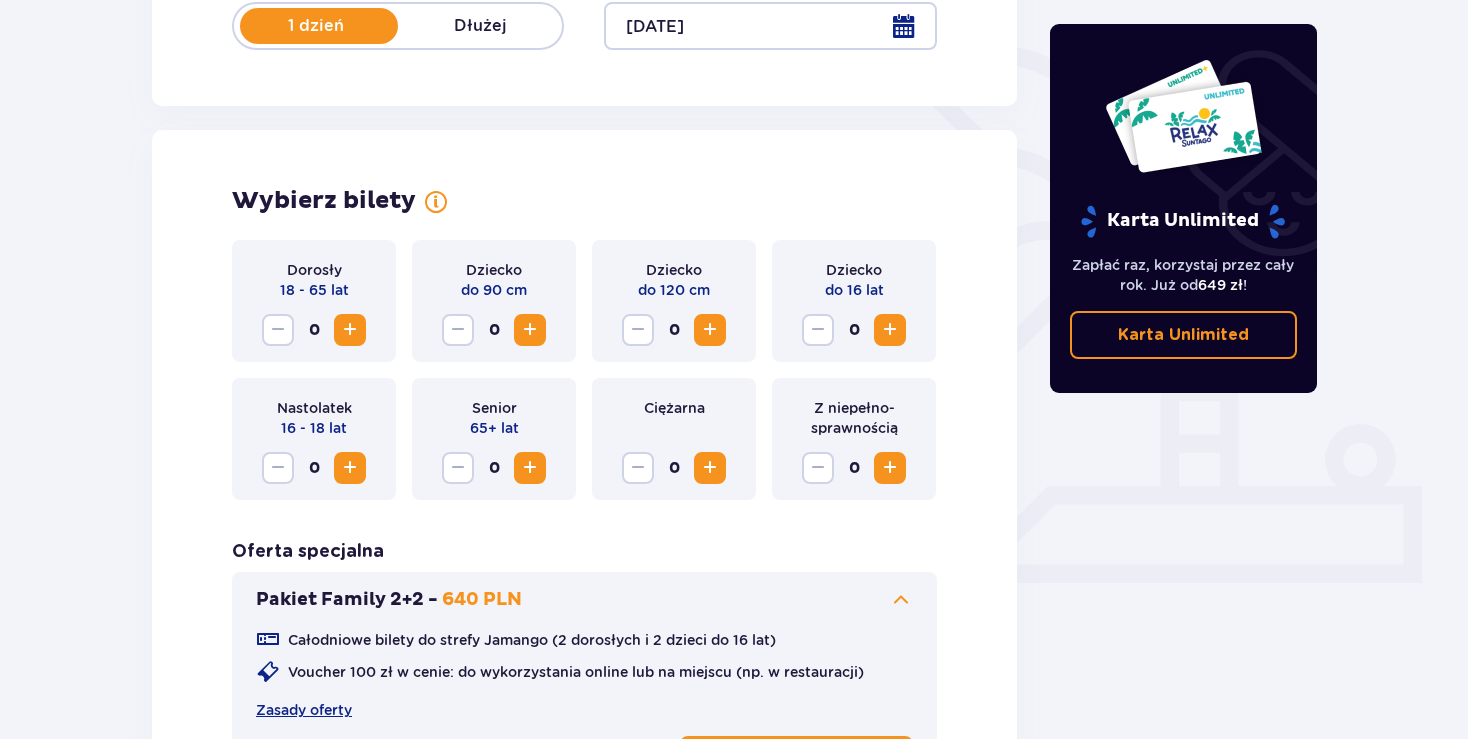 click at bounding box center [350, 330] 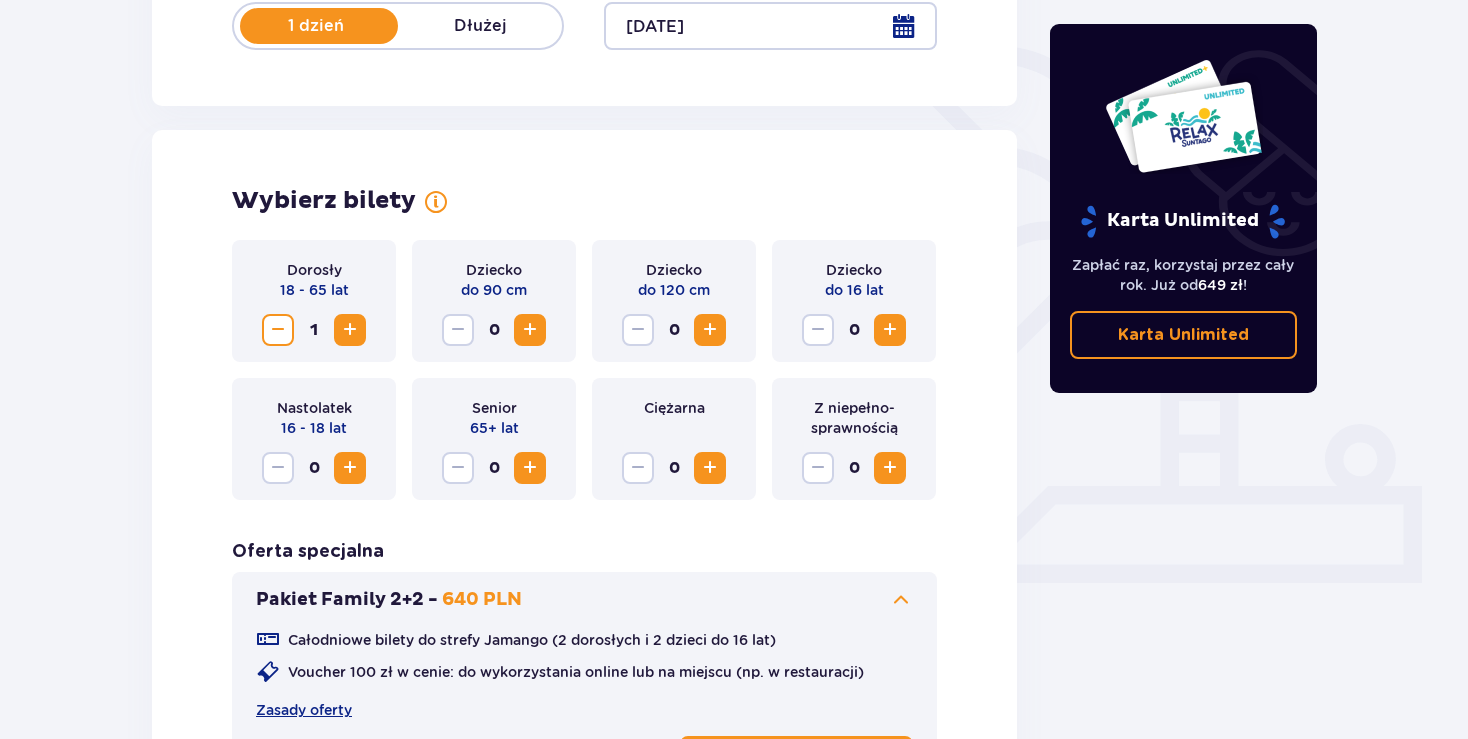 click at bounding box center (890, 330) 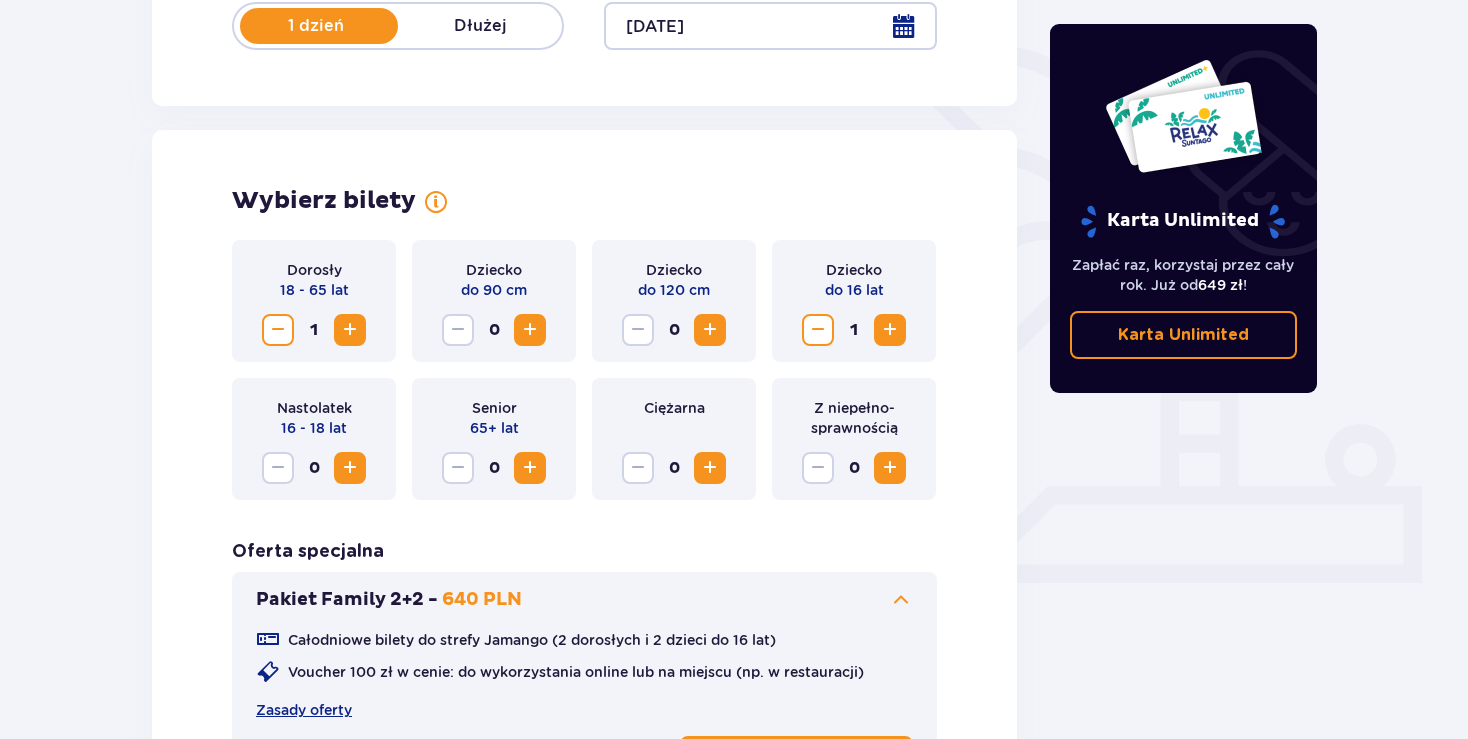 click at bounding box center [890, 330] 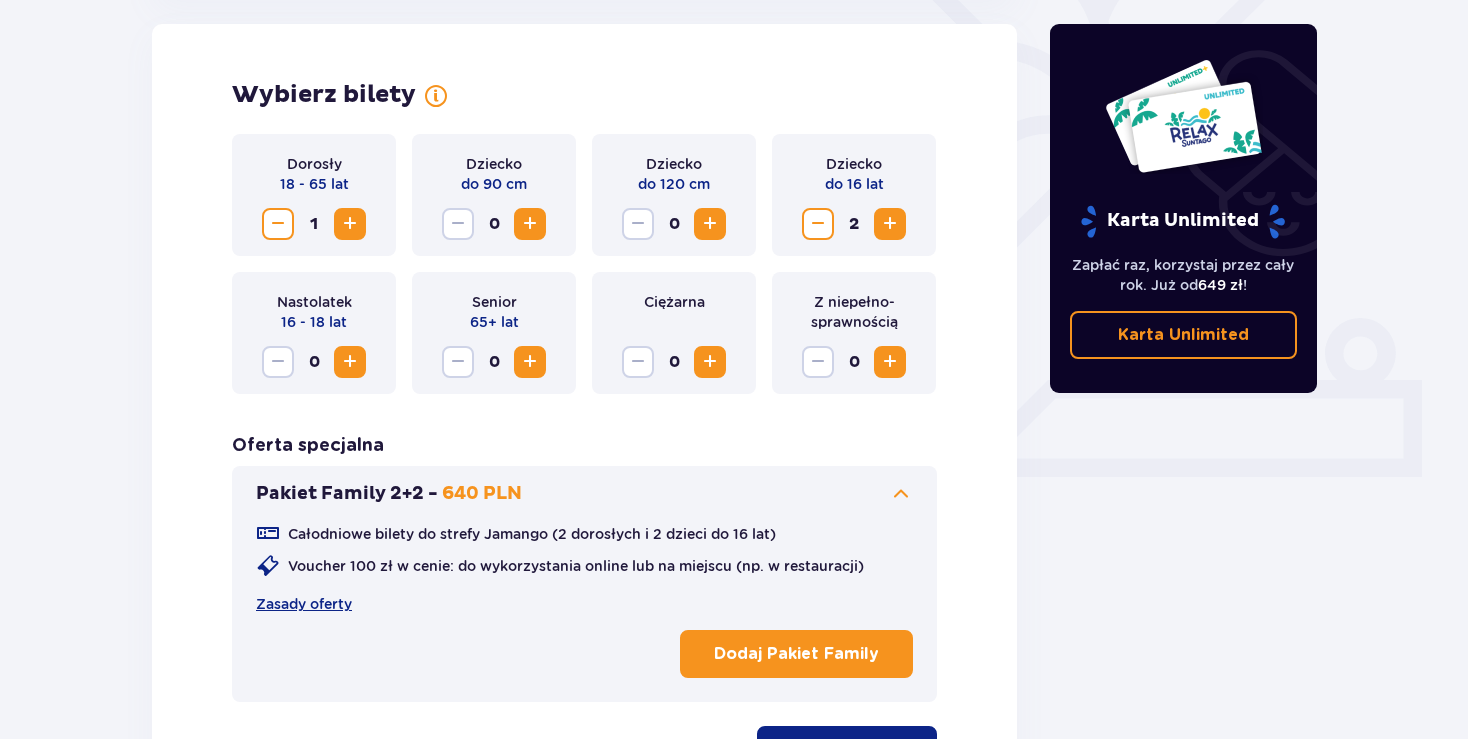 scroll, scrollTop: 767, scrollLeft: 0, axis: vertical 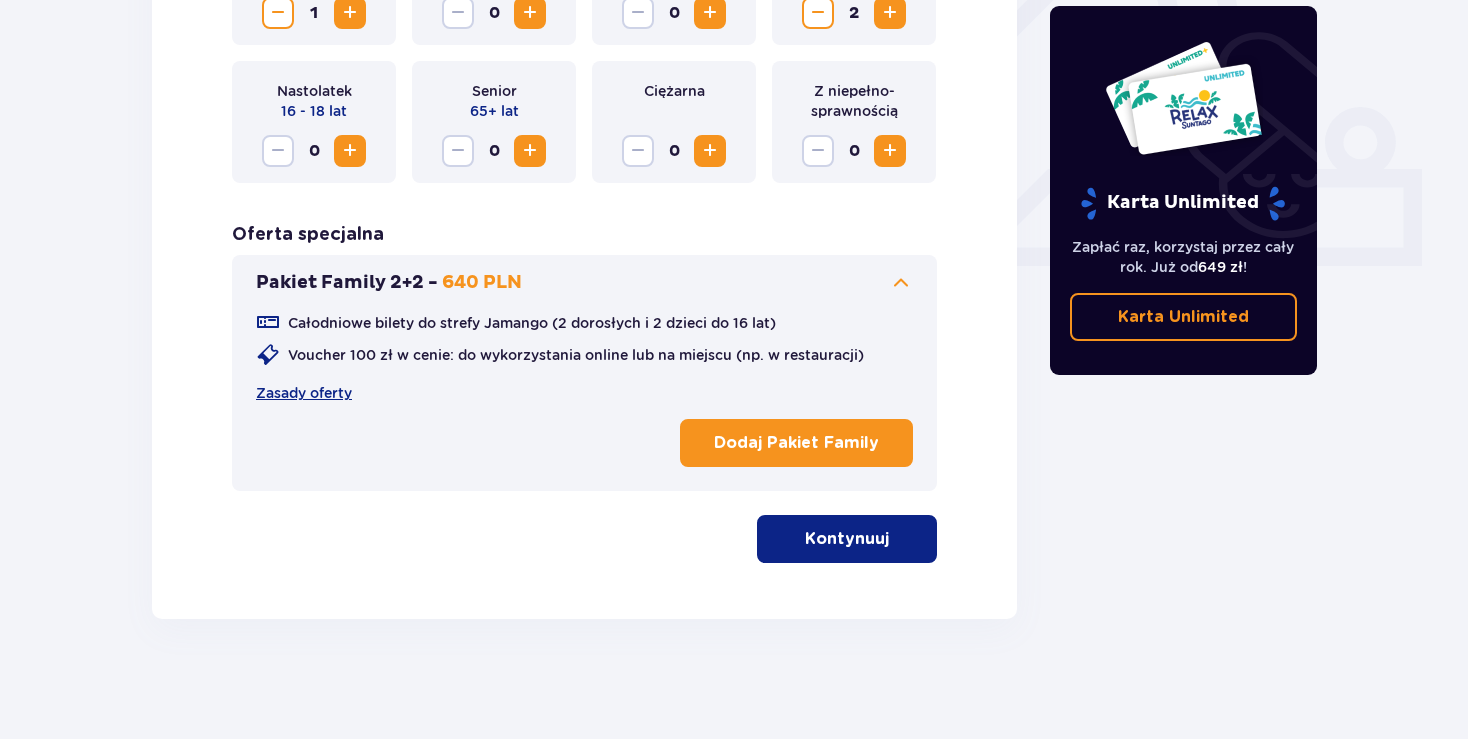 click on "Kontynuuj" at bounding box center (847, 539) 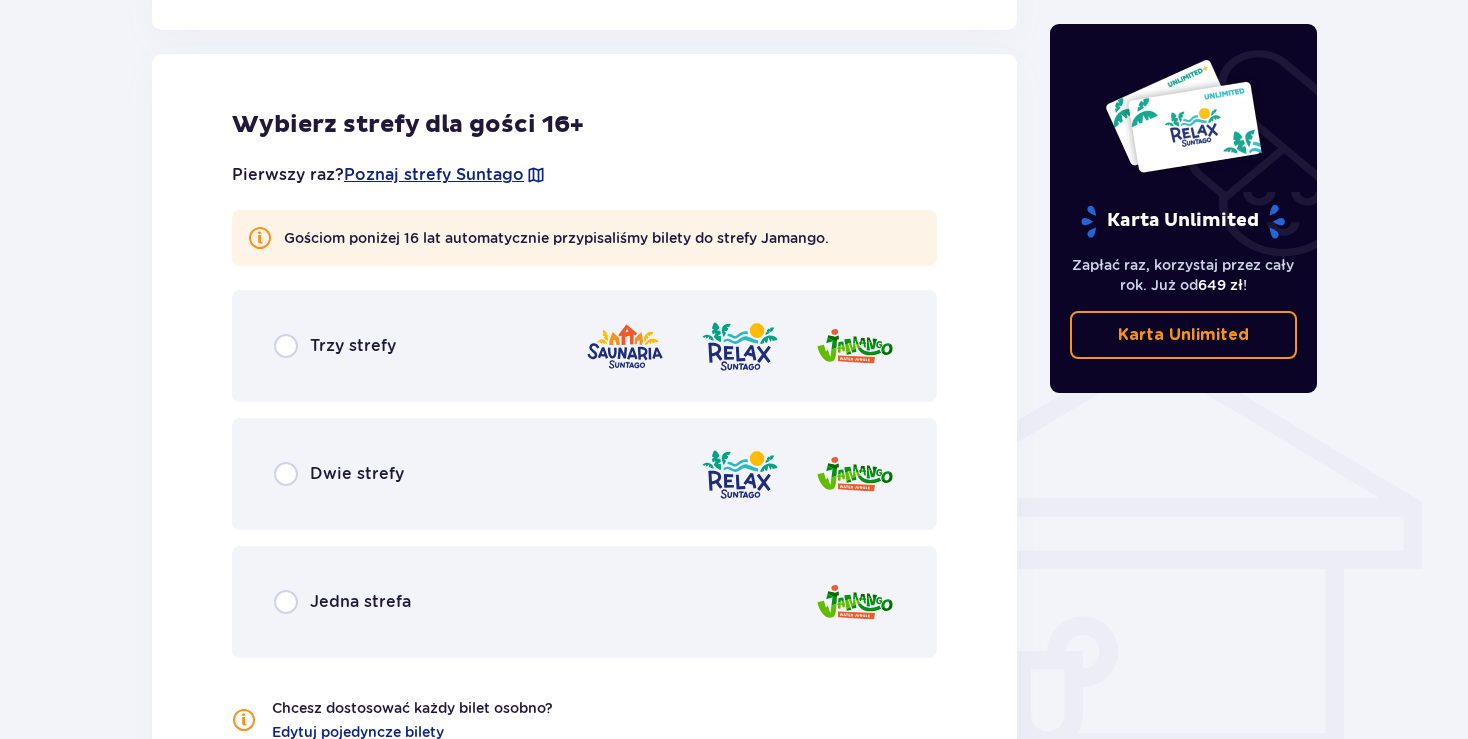 scroll, scrollTop: 1290, scrollLeft: 0, axis: vertical 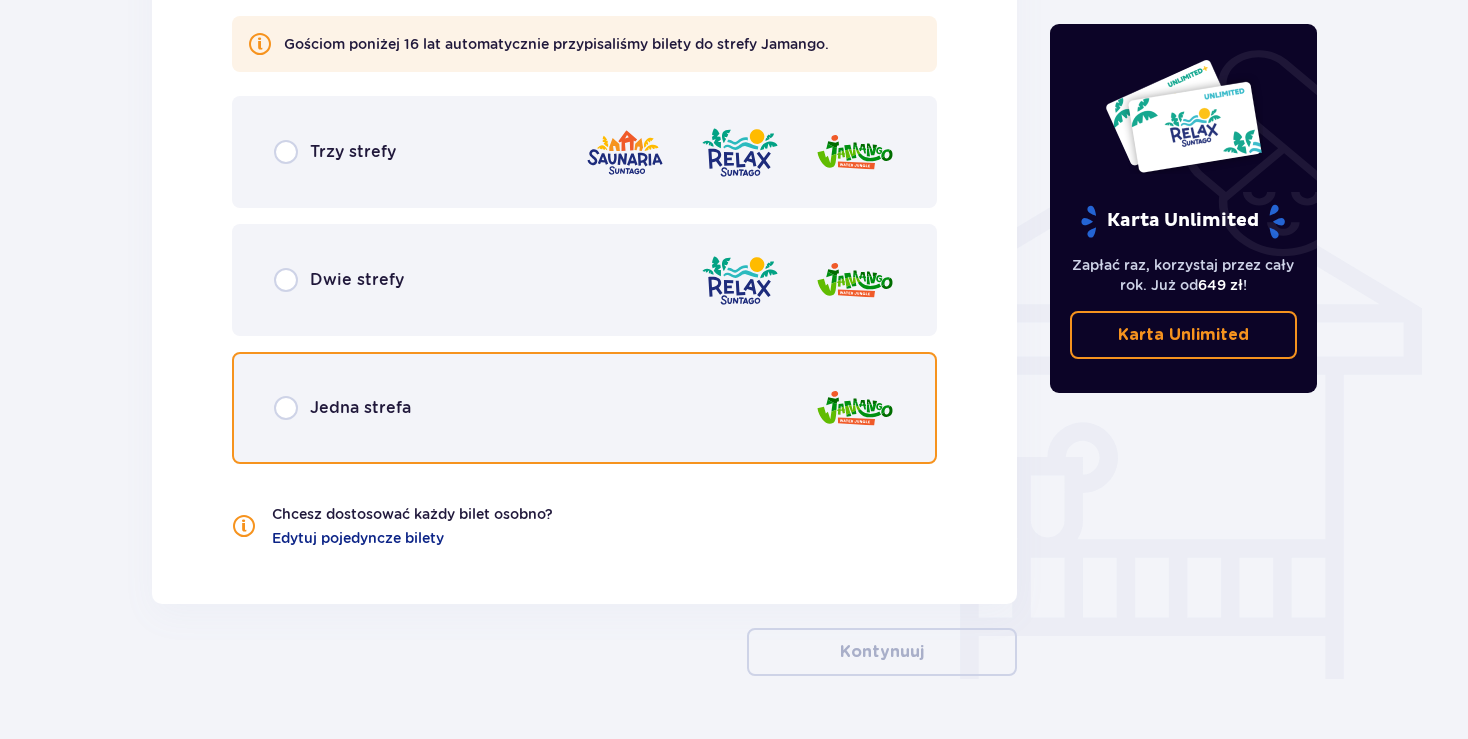 click at bounding box center [286, 408] 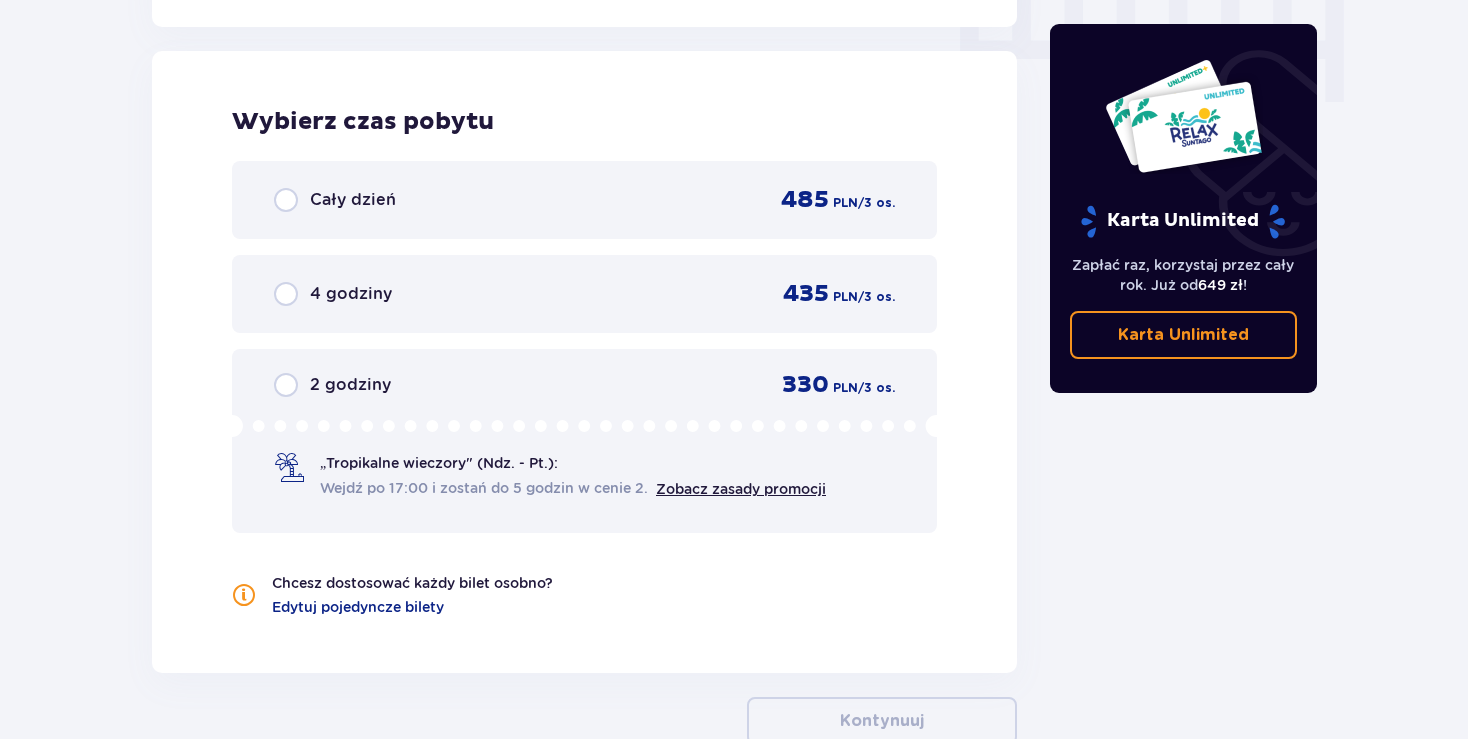 scroll, scrollTop: 2058, scrollLeft: 0, axis: vertical 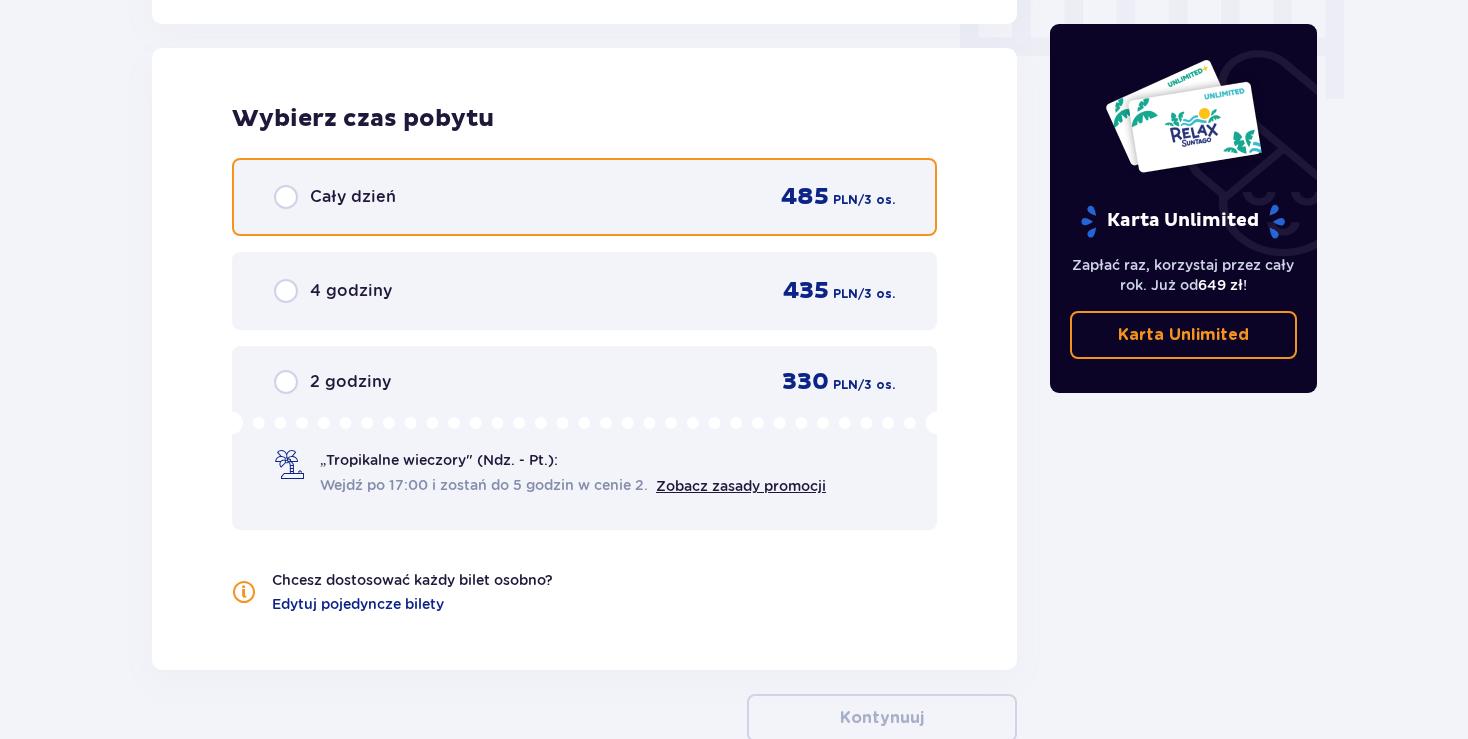click at bounding box center (286, 197) 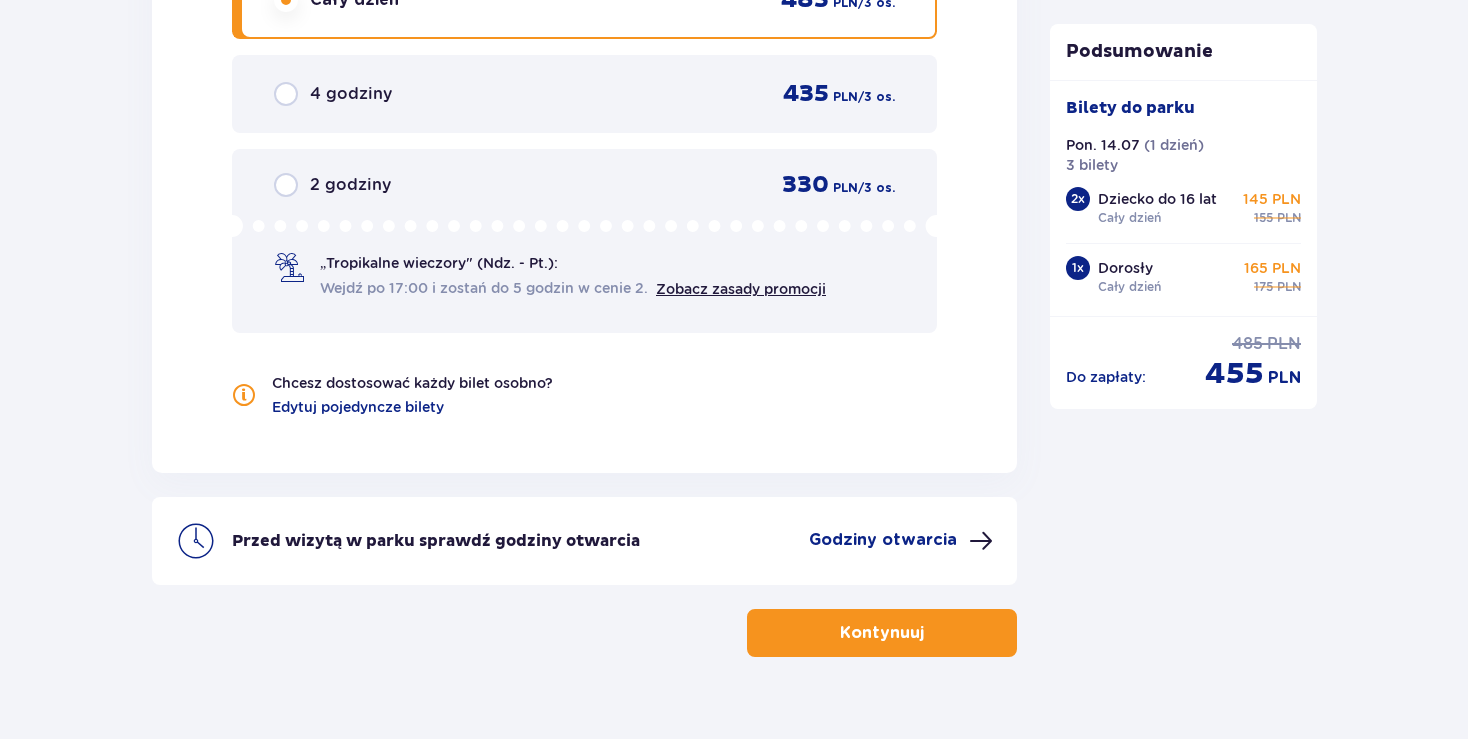 scroll, scrollTop: 2290, scrollLeft: 0, axis: vertical 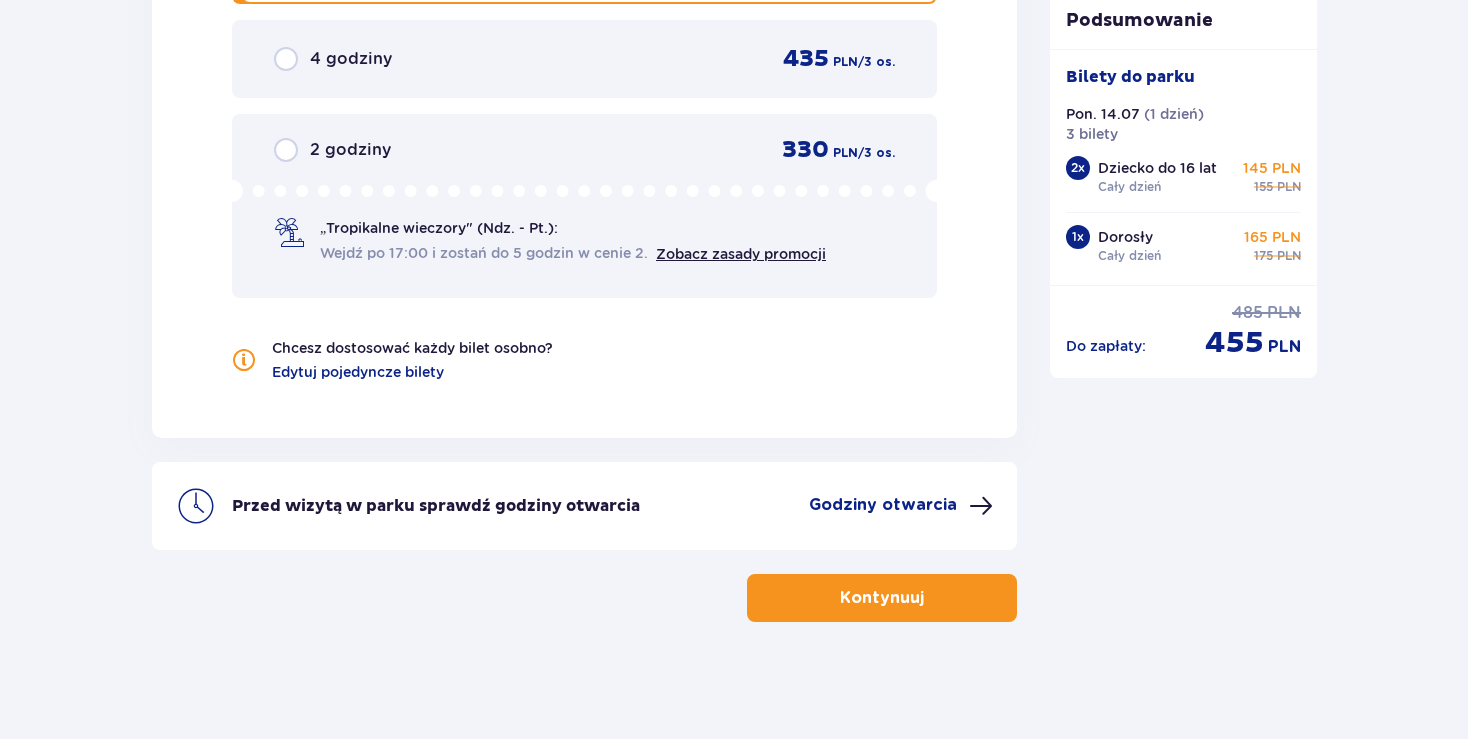 click on "Kontynuuj" at bounding box center (882, 598) 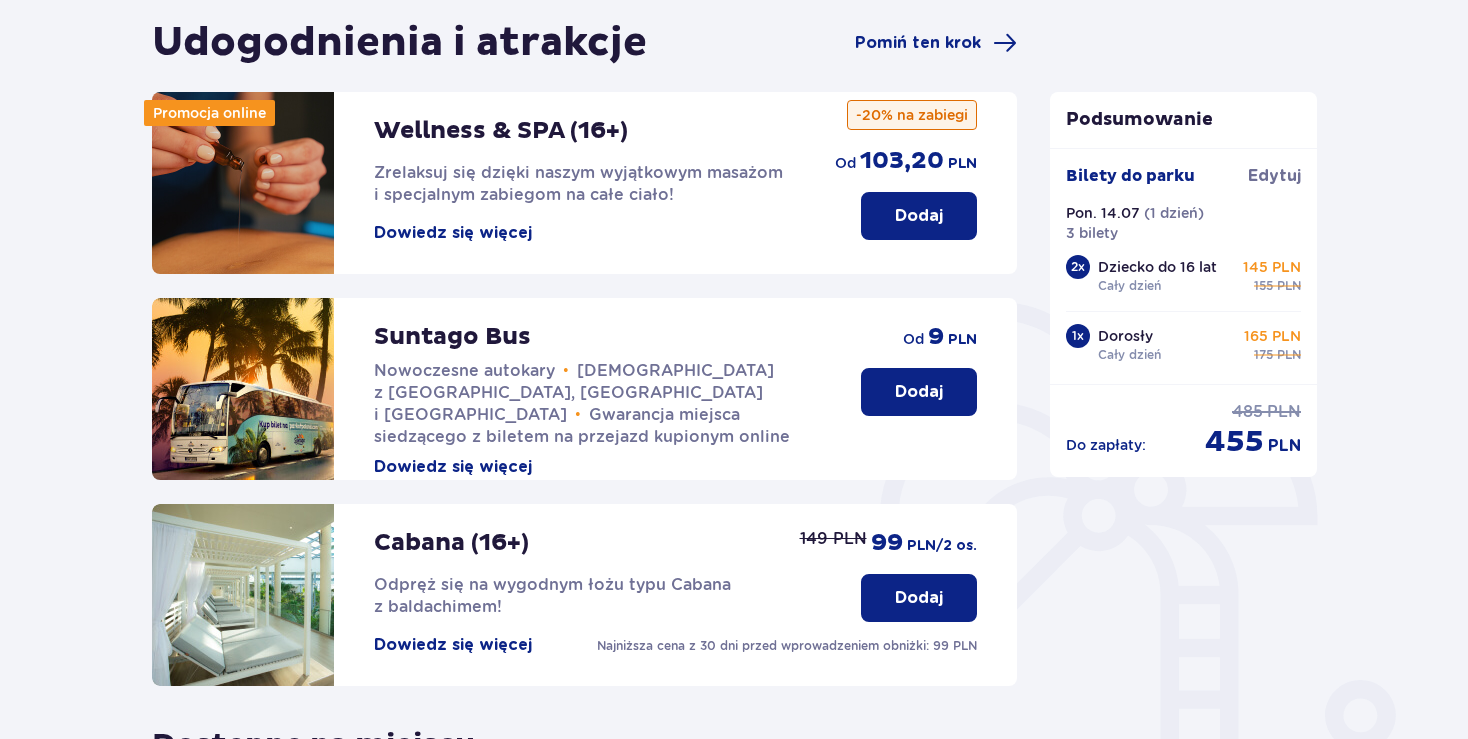scroll, scrollTop: 0, scrollLeft: 0, axis: both 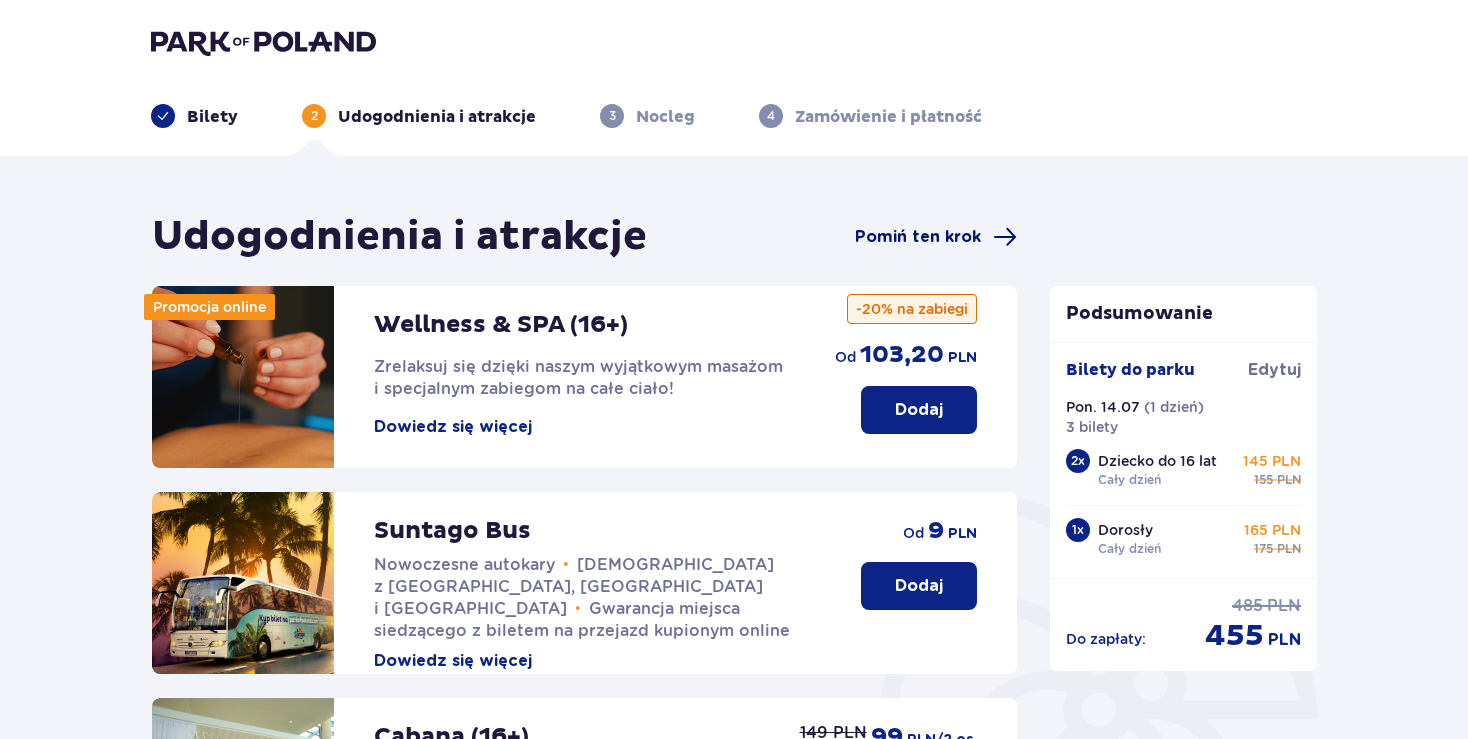 click on "Pomiń ten krok" at bounding box center [918, 237] 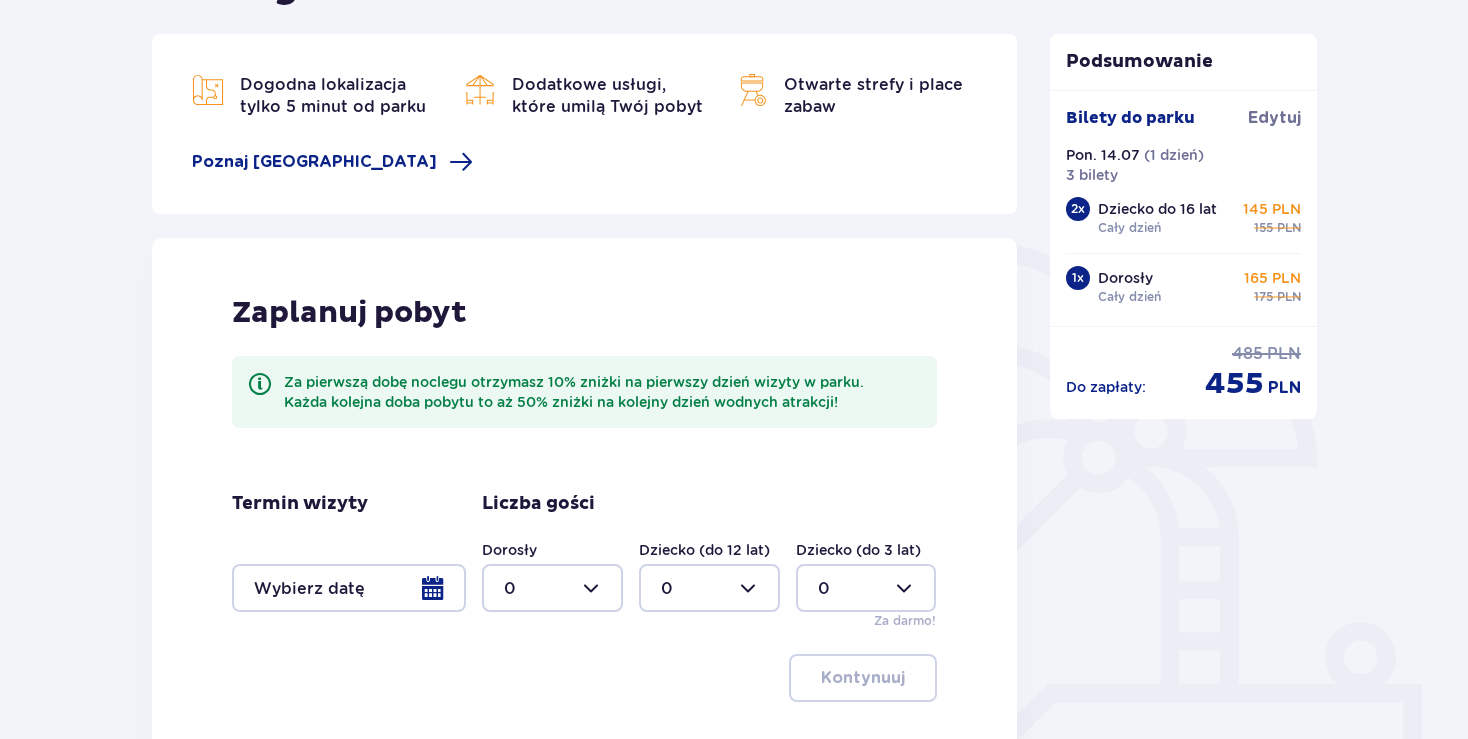 scroll, scrollTop: 40, scrollLeft: 0, axis: vertical 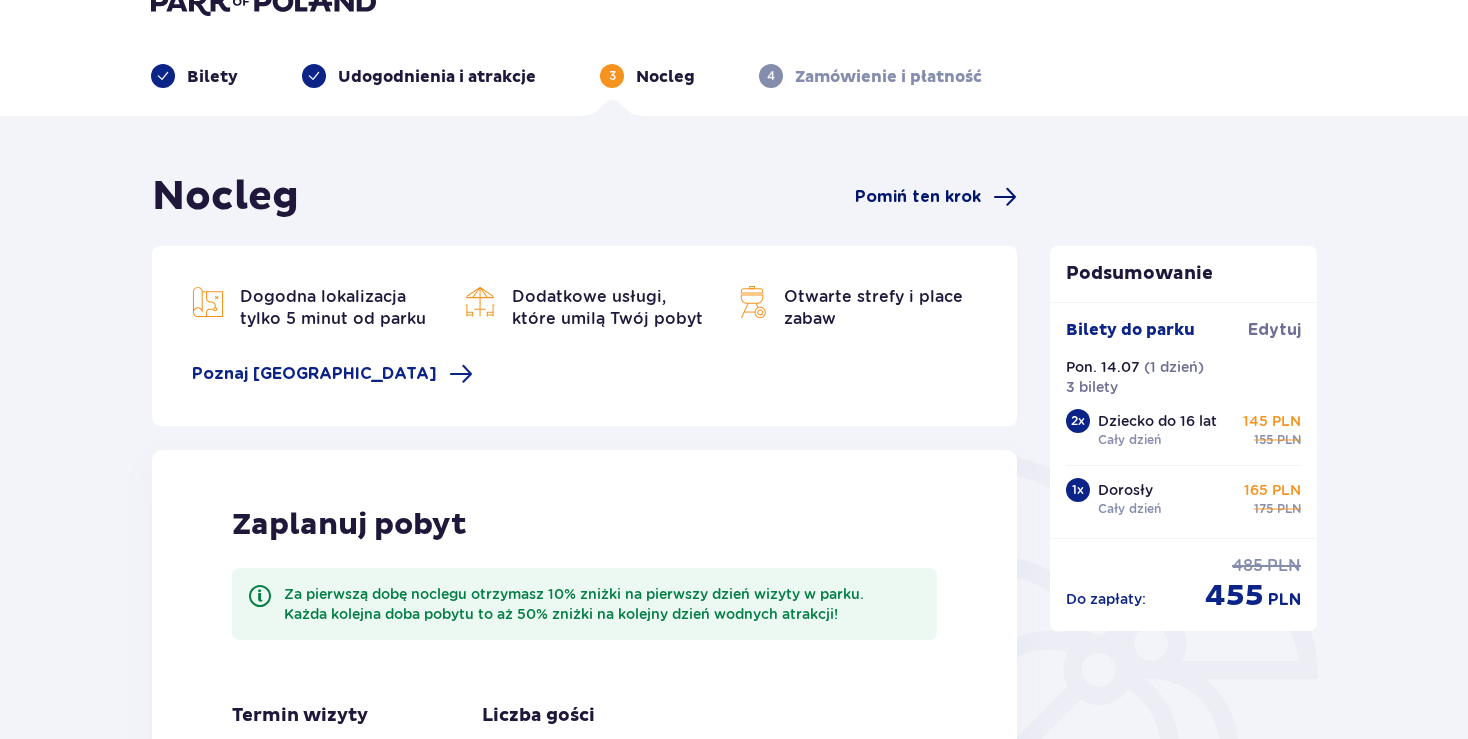 click on "Pomiń ten krok" at bounding box center (918, 197) 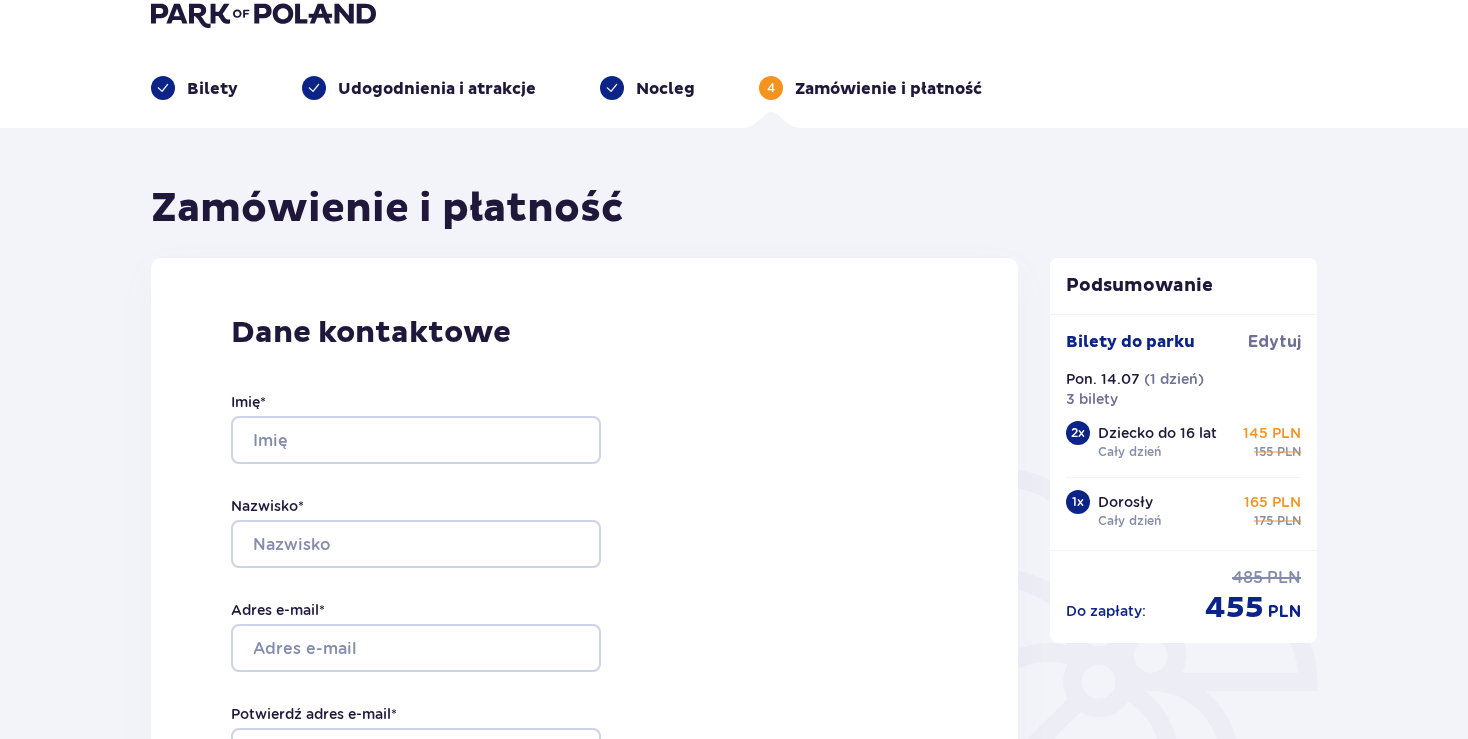 scroll, scrollTop: 0, scrollLeft: 0, axis: both 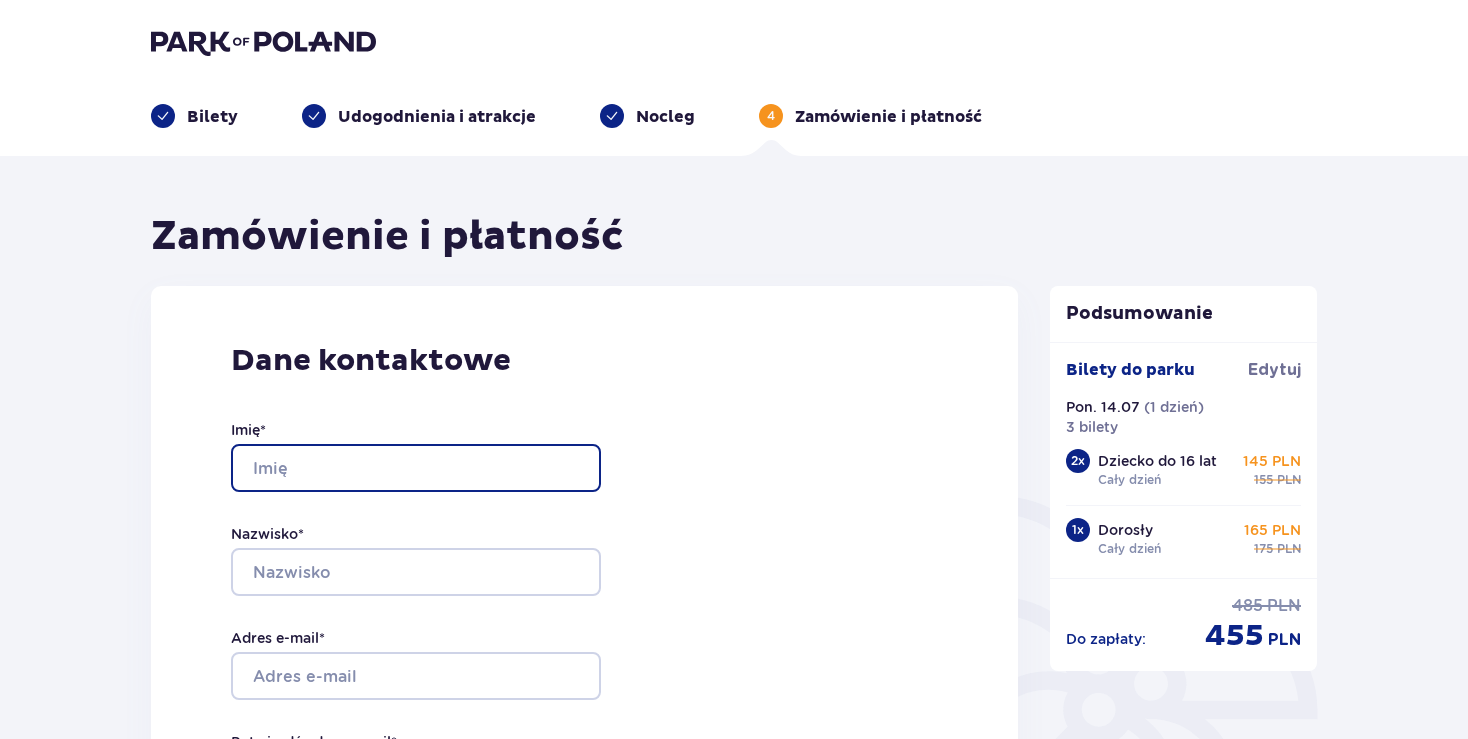 click on "Imię *" at bounding box center (416, 468) 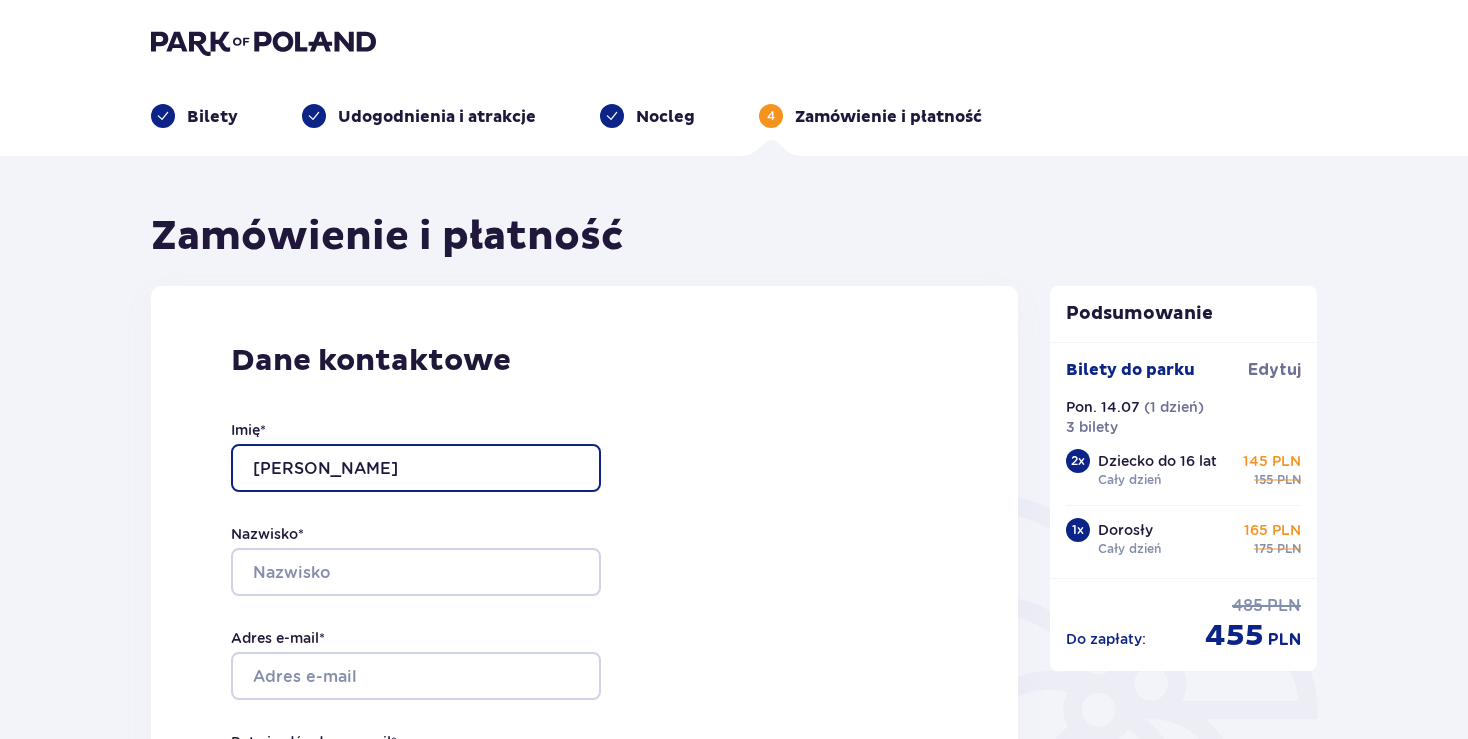 type on "Adam" 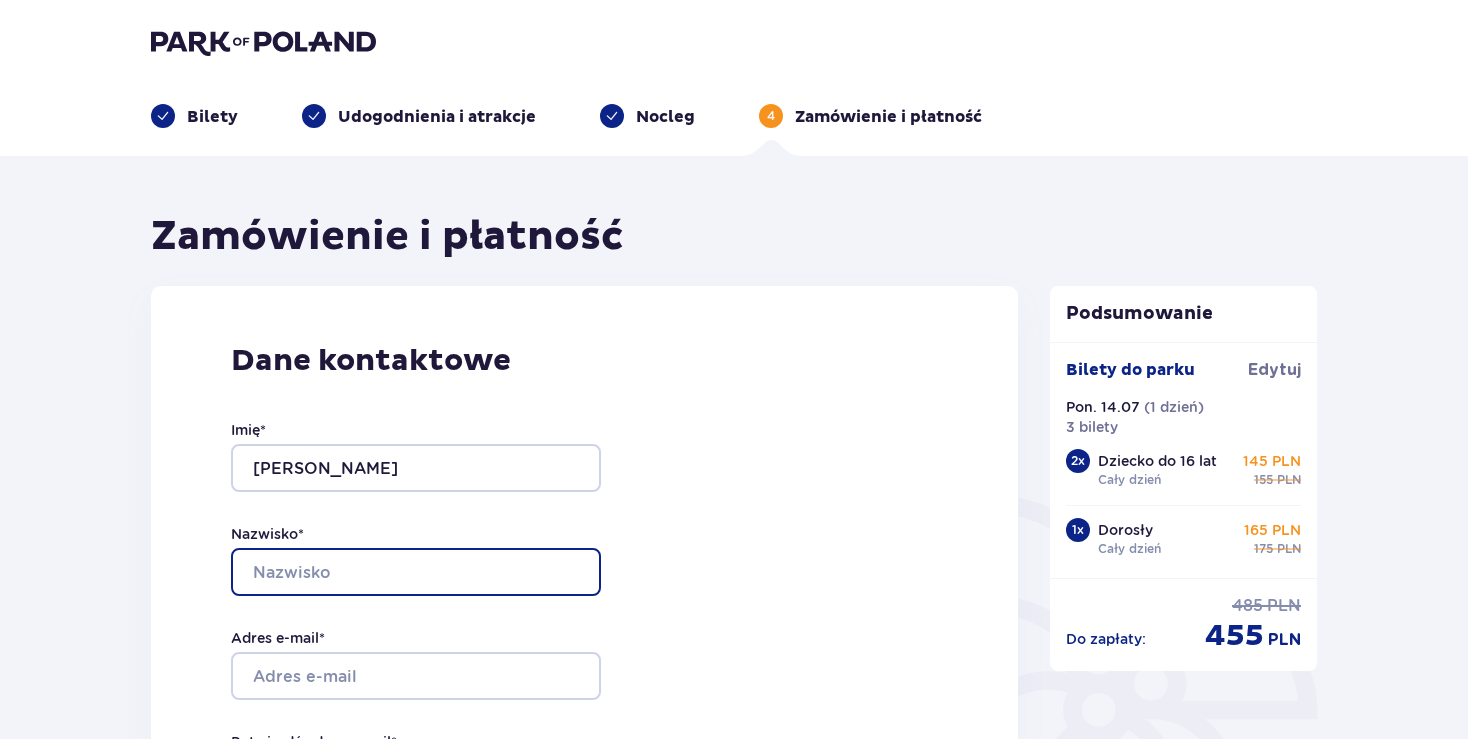 click on "Nazwisko *" at bounding box center [416, 572] 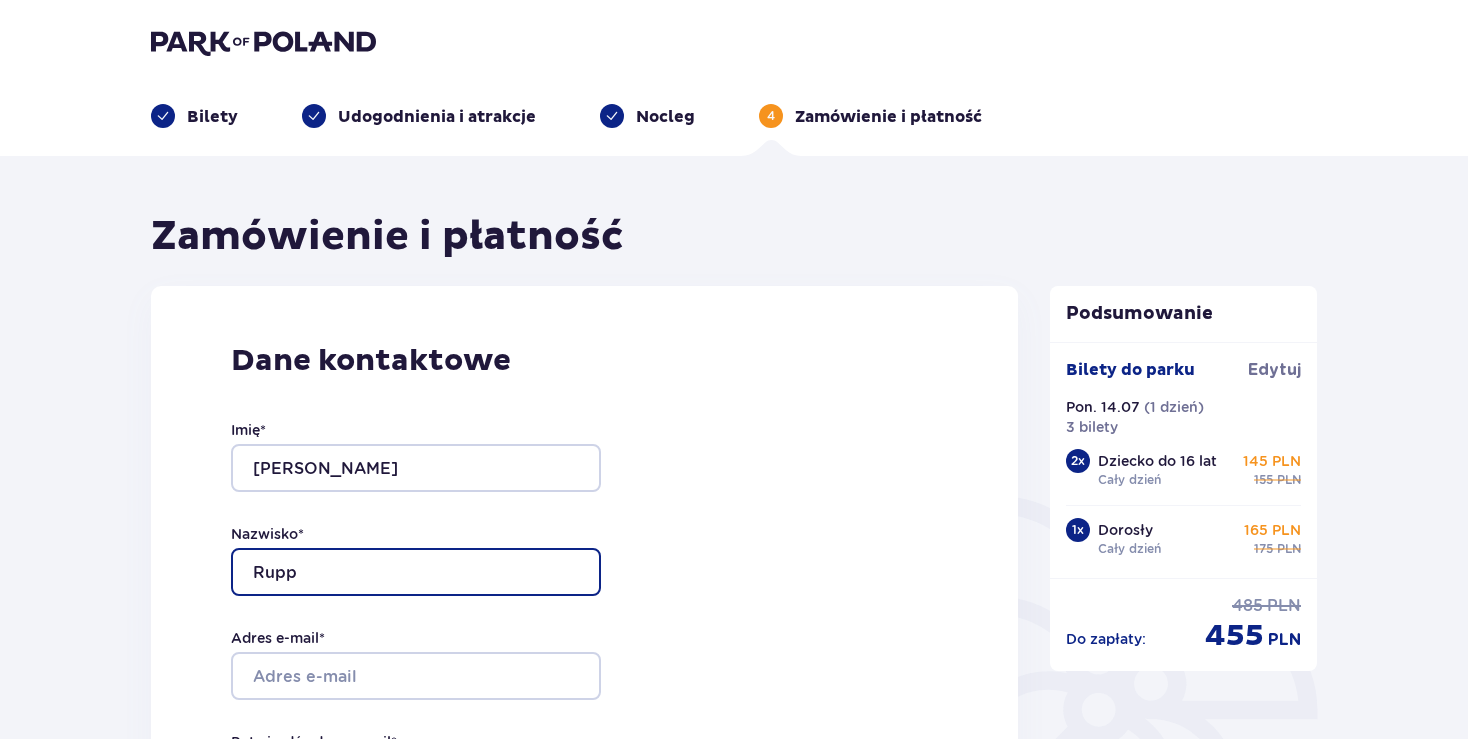 scroll, scrollTop: 316, scrollLeft: 0, axis: vertical 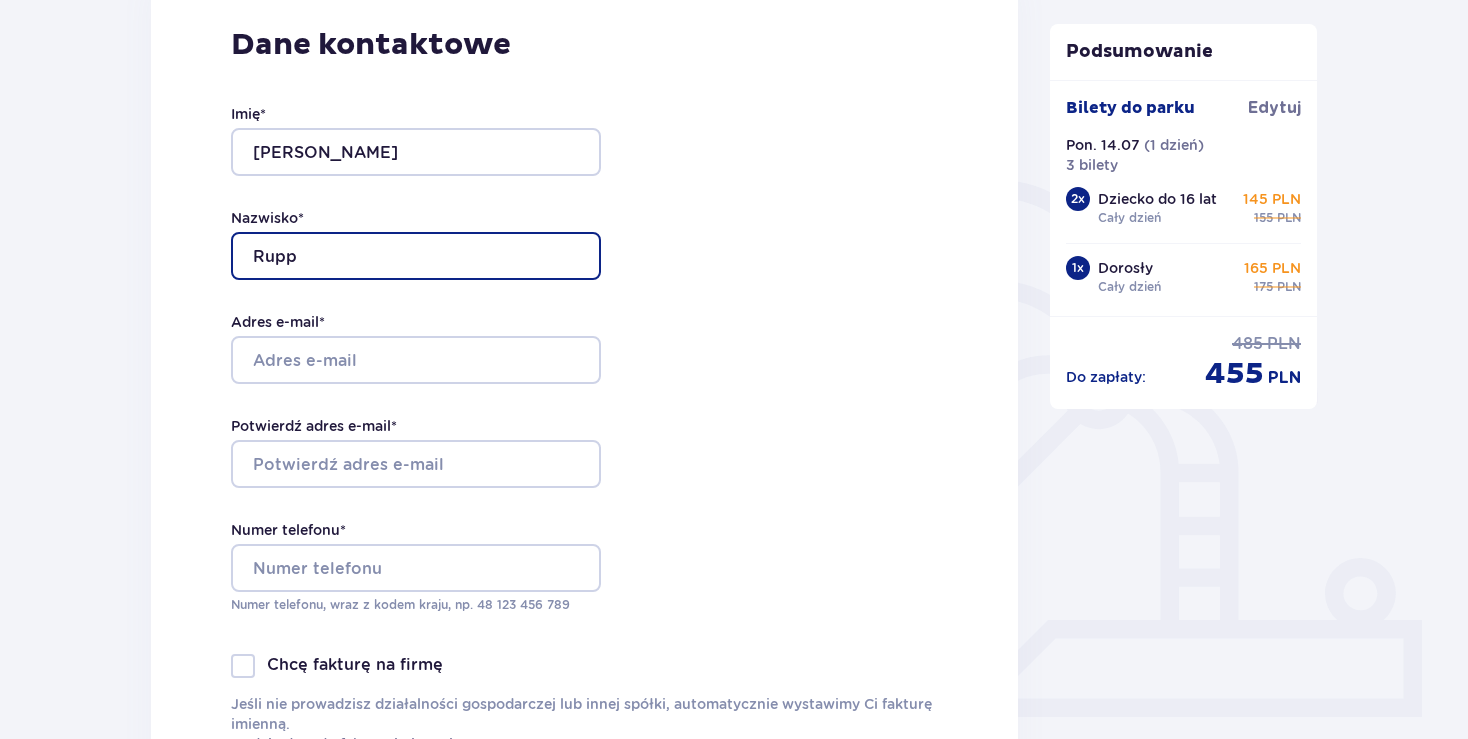 type on "Rupp" 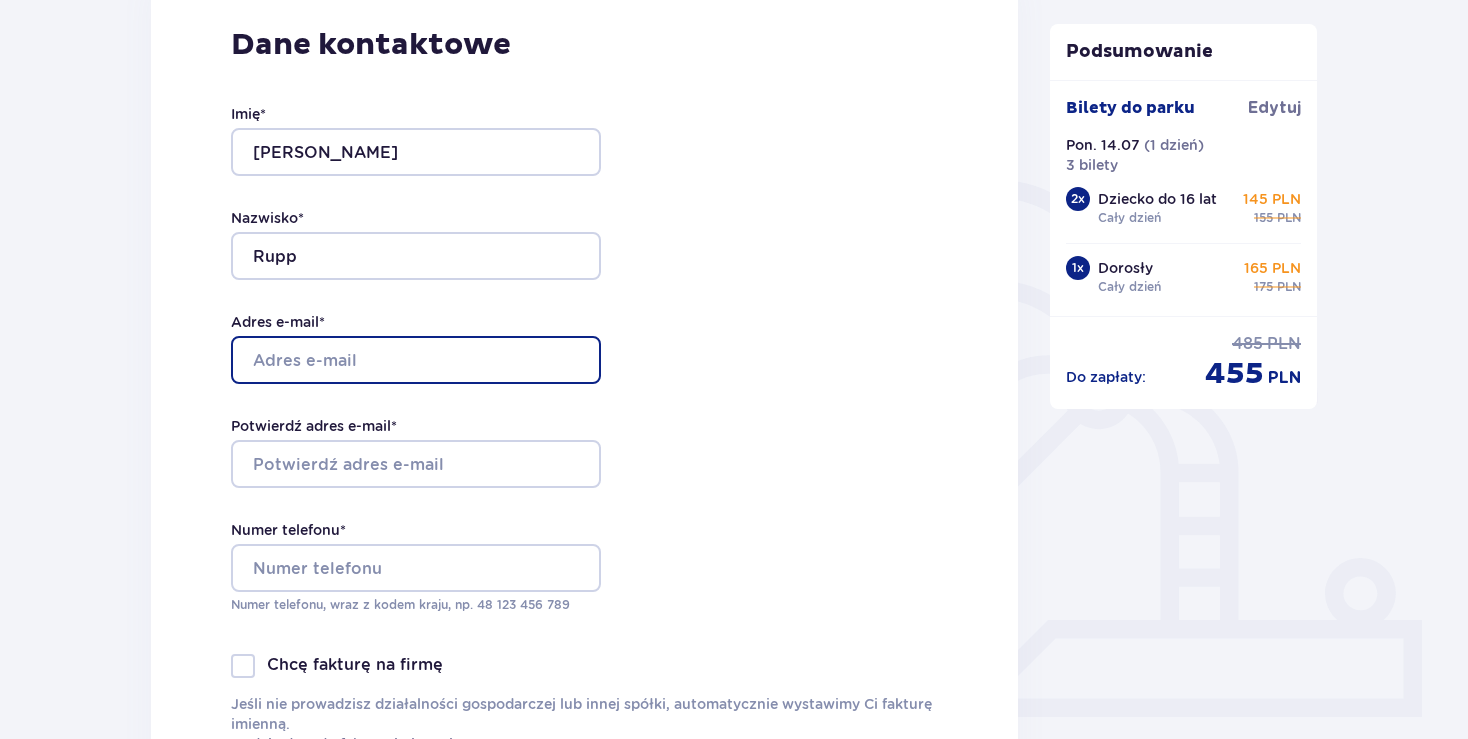 click on "Adres e-mail *" at bounding box center (416, 360) 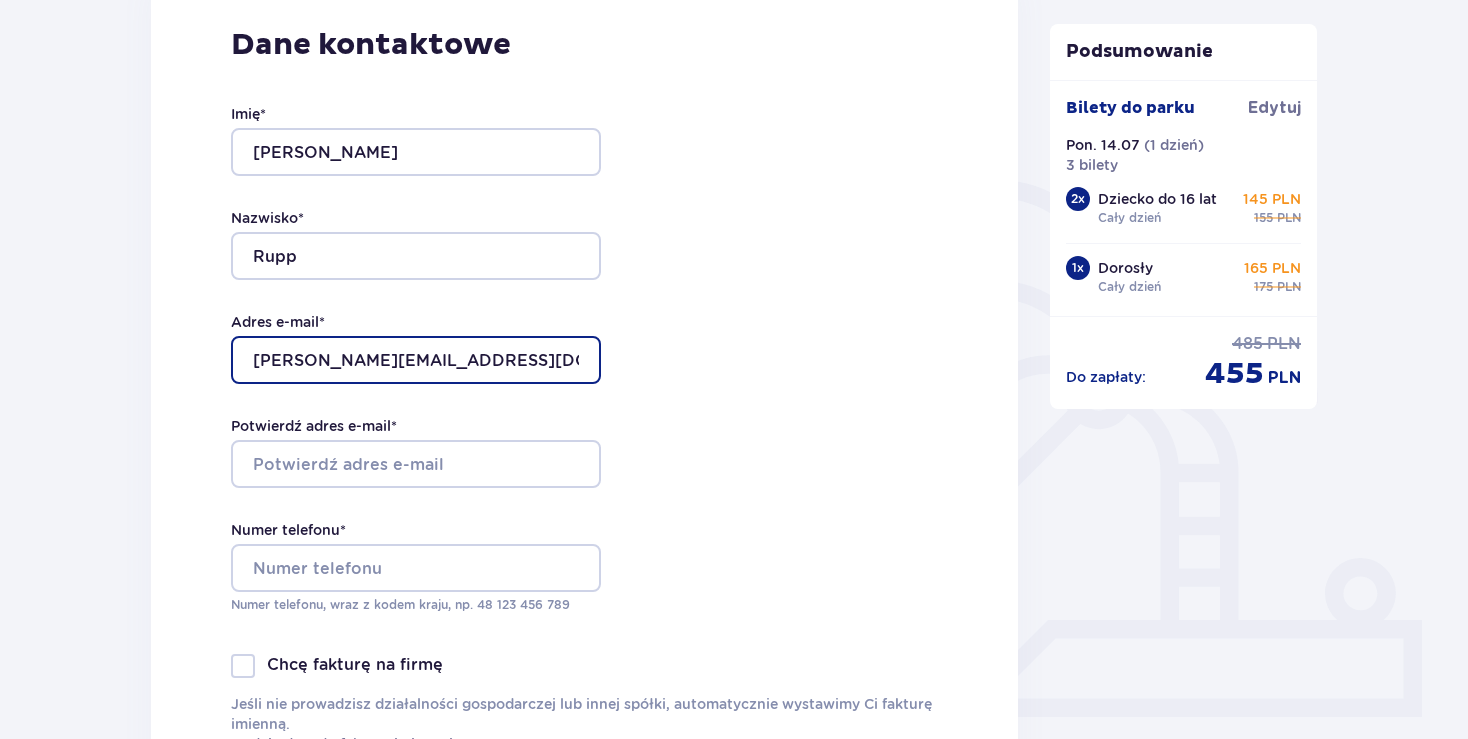 type on "[PERSON_NAME][EMAIL_ADDRESS][DOMAIN_NAME]" 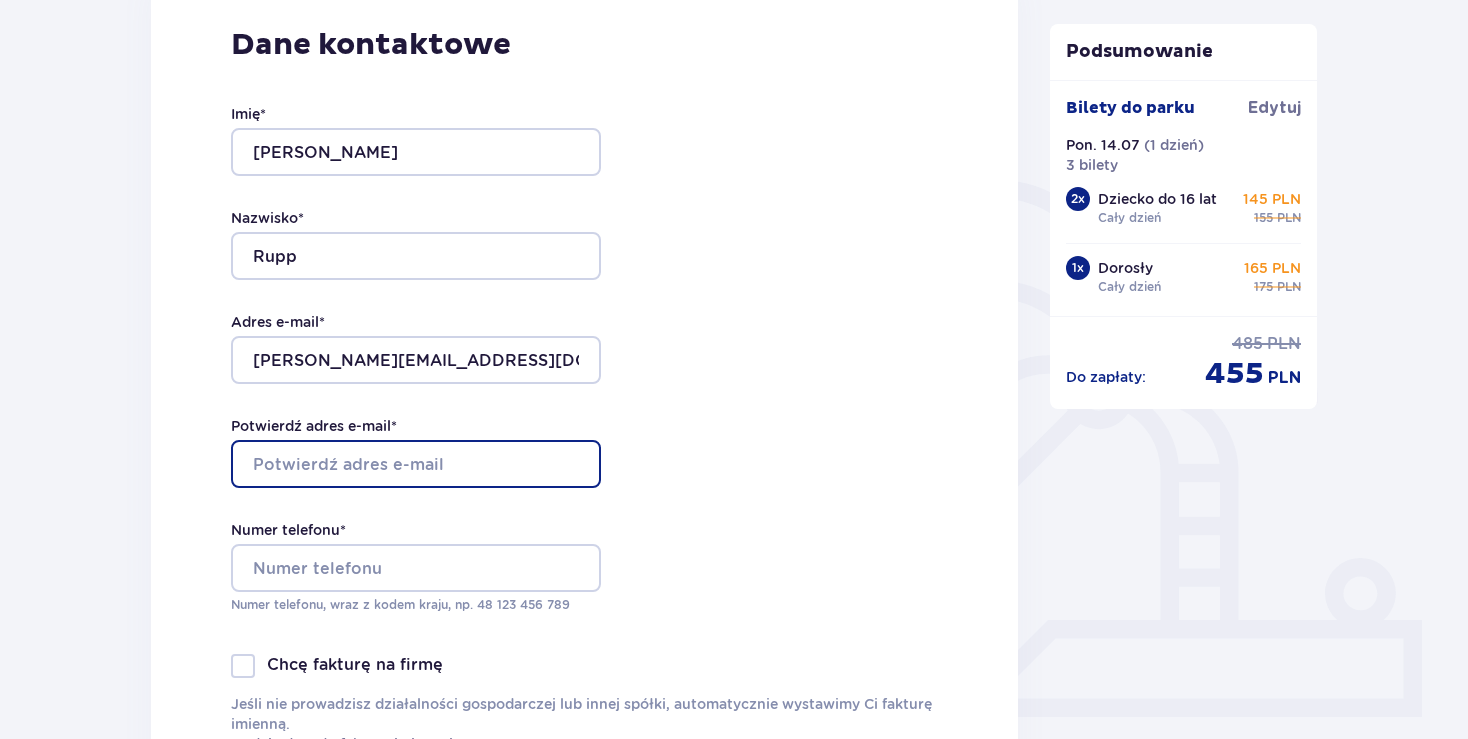 click on "Potwierdź adres e-mail *" at bounding box center [416, 464] 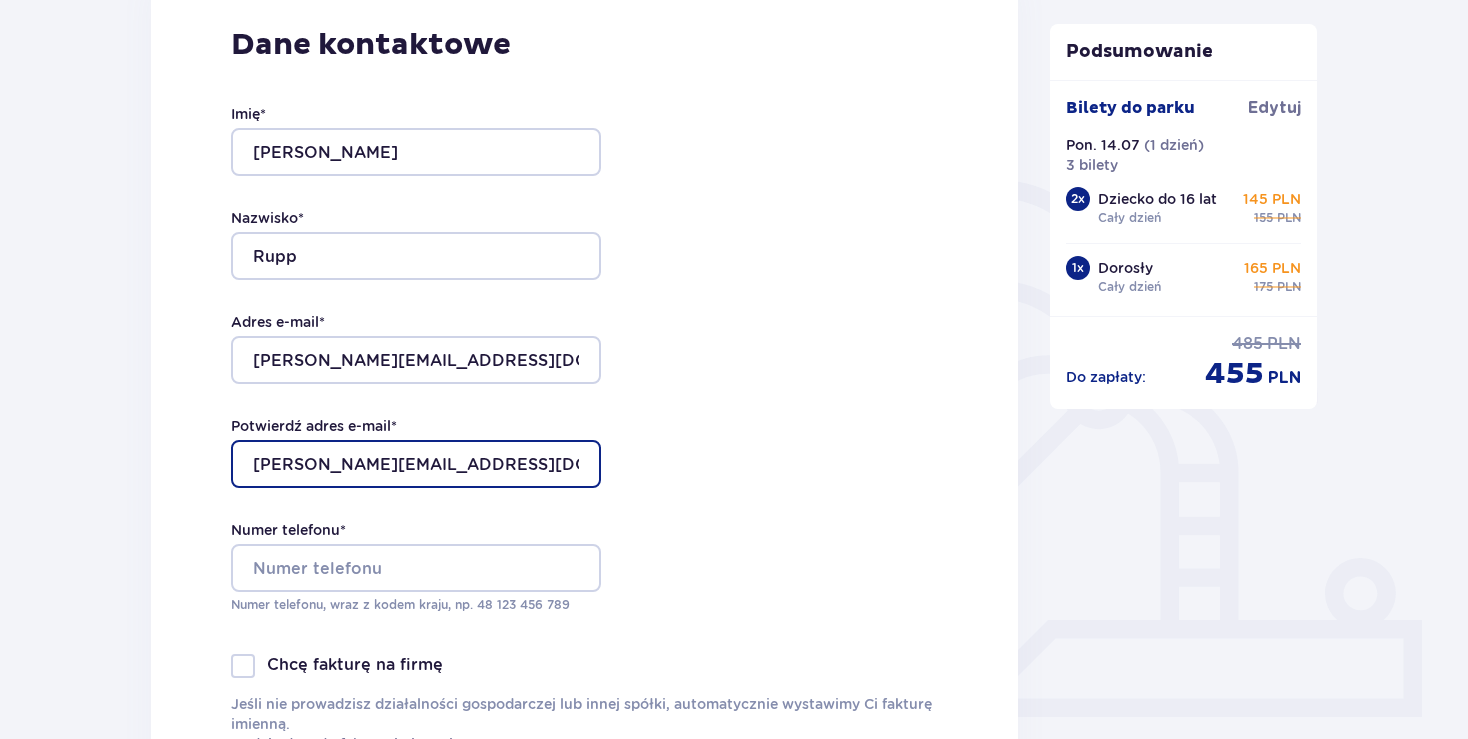 type on "[PERSON_NAME][EMAIL_ADDRESS][DOMAIN_NAME]" 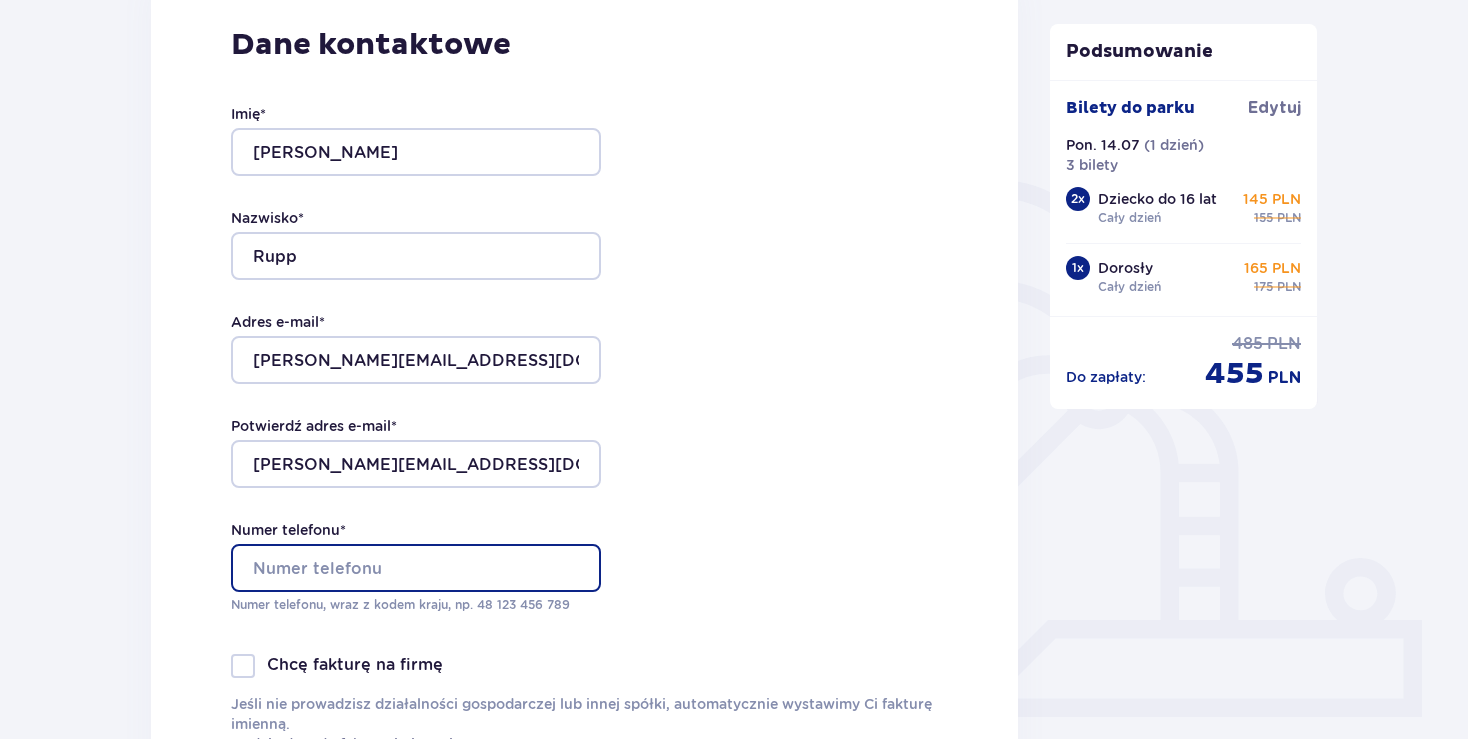 click on "Numer telefonu *" at bounding box center (416, 568) 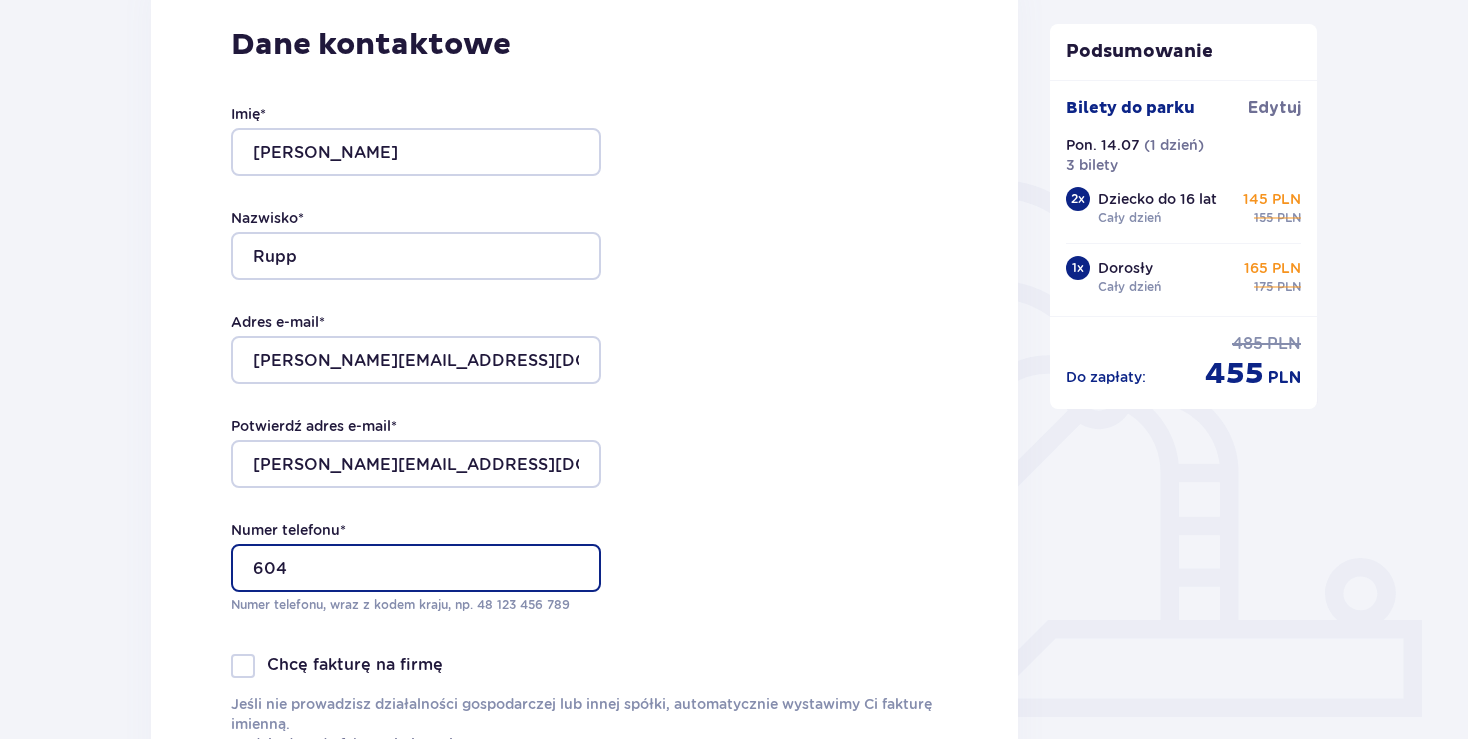 click on "604" at bounding box center (416, 568) 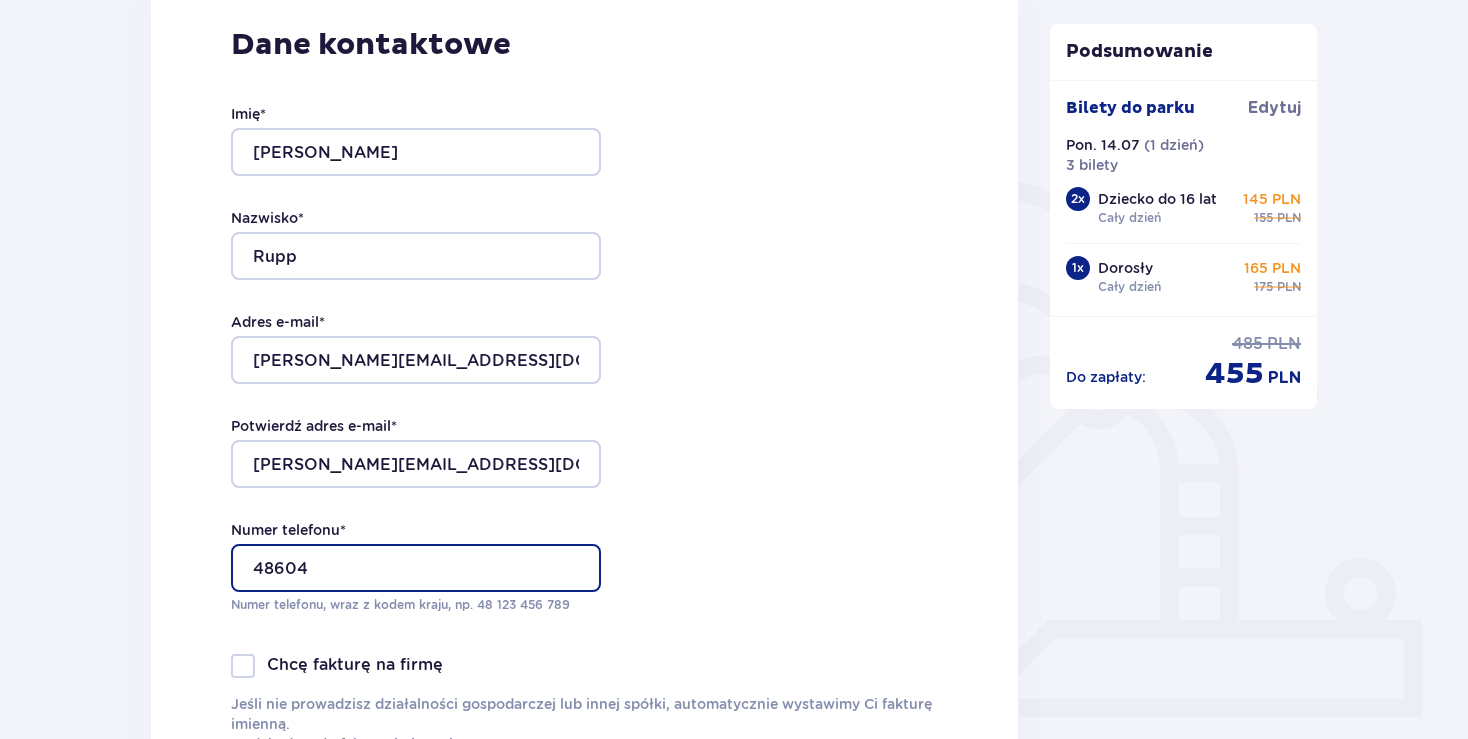 click on "48604" at bounding box center (416, 568) 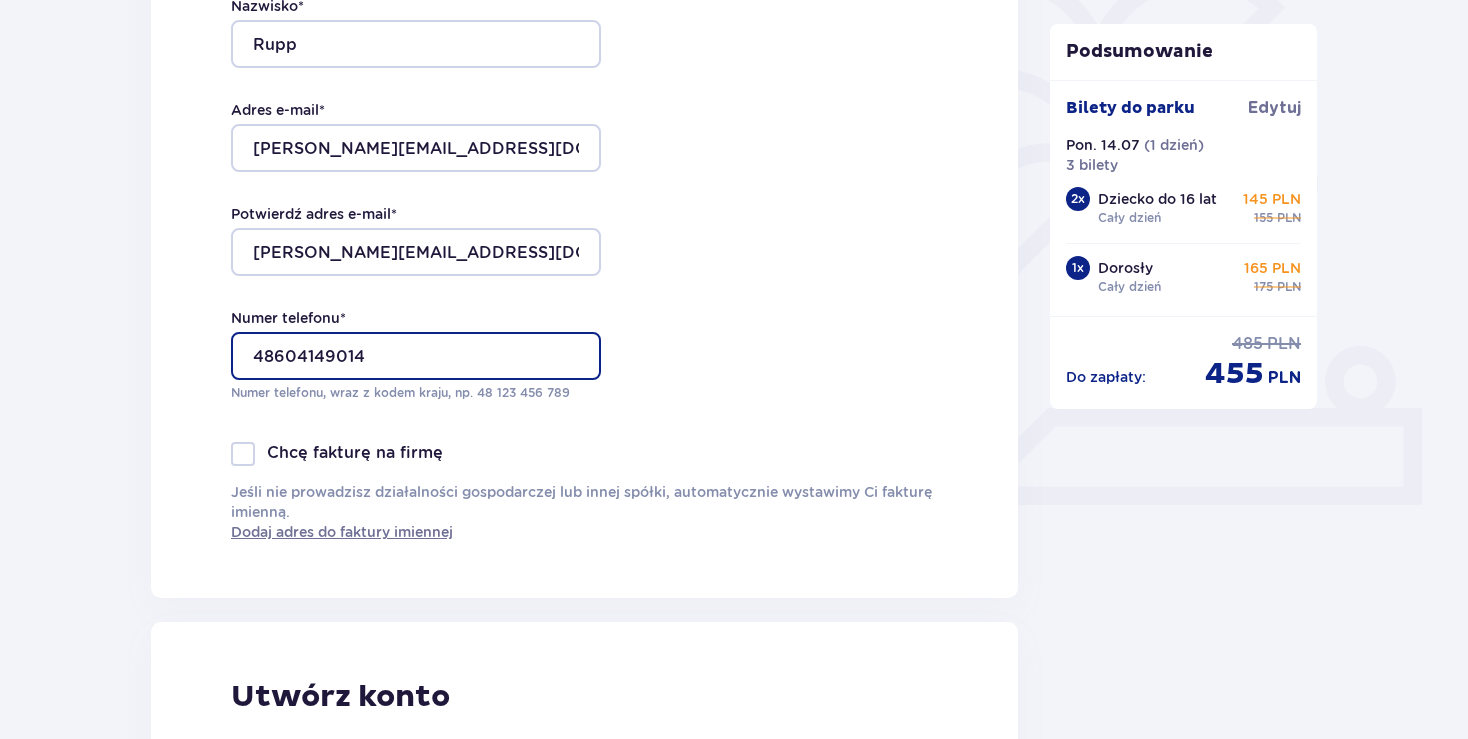 scroll, scrollTop: 633, scrollLeft: 0, axis: vertical 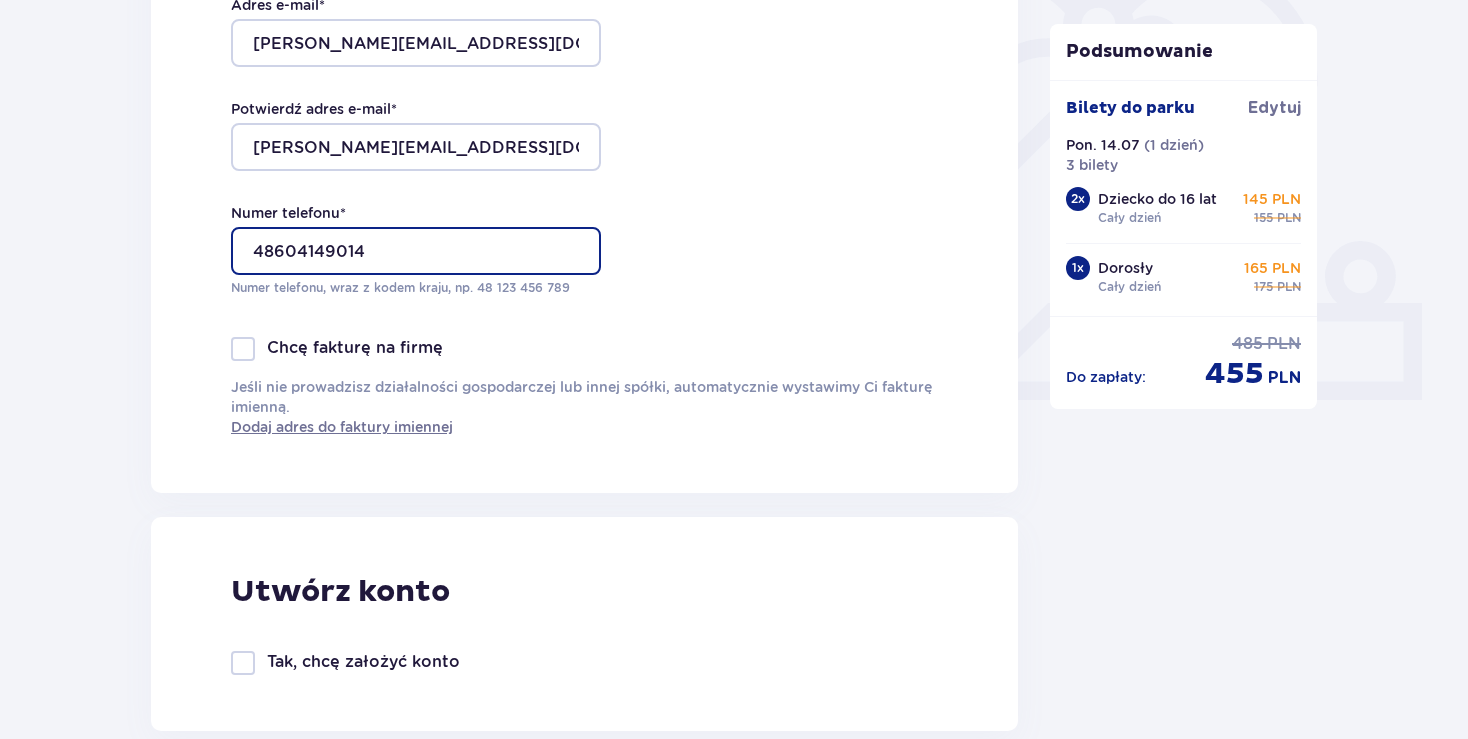 type on "48604149014" 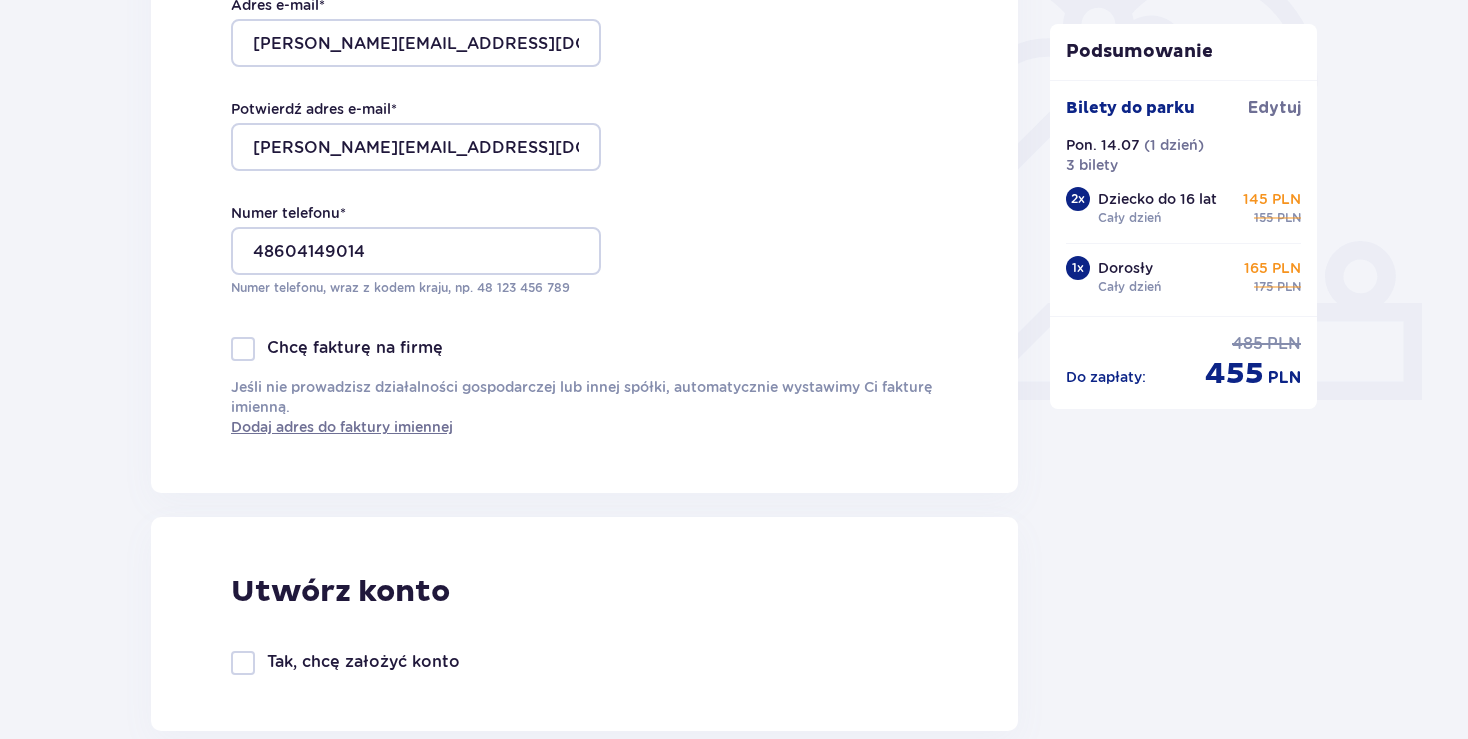 click at bounding box center (243, 349) 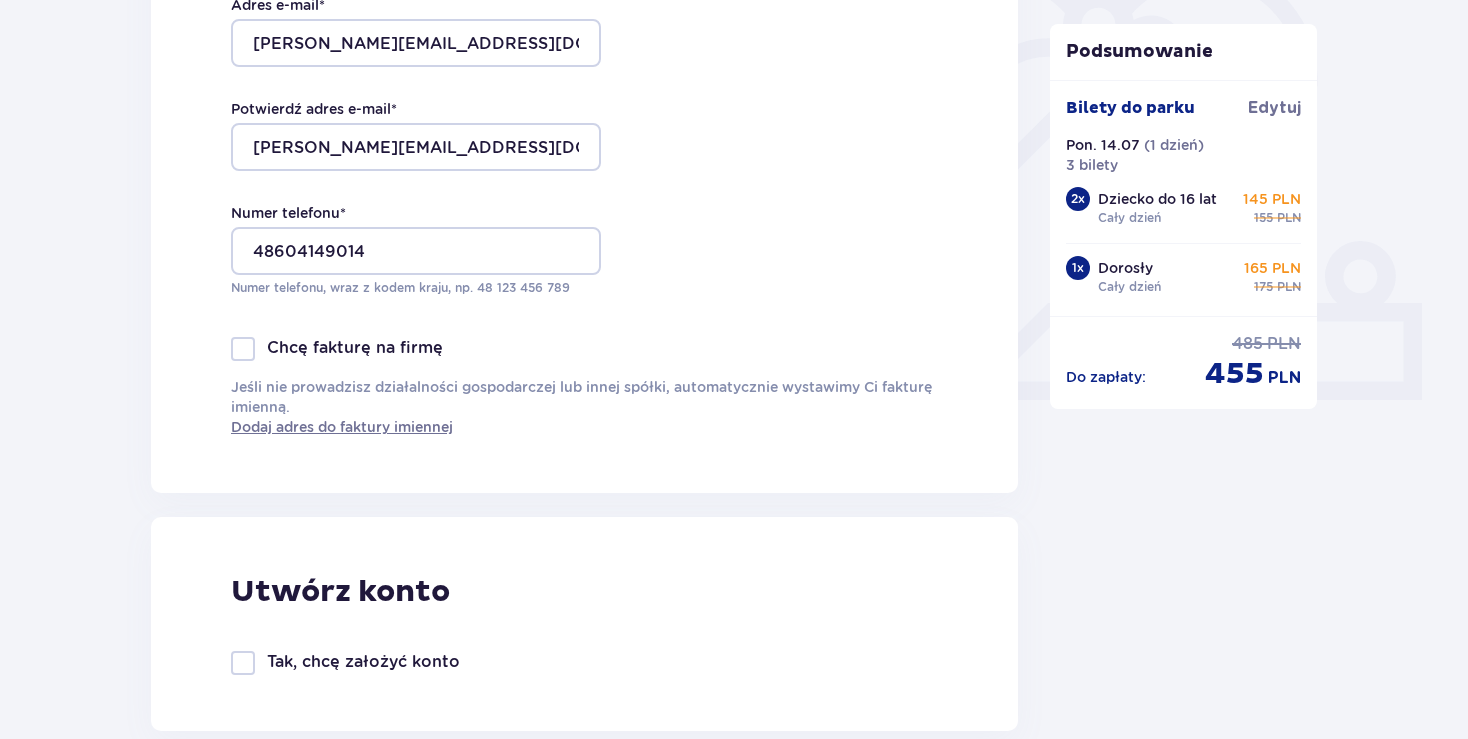 checkbox on "true" 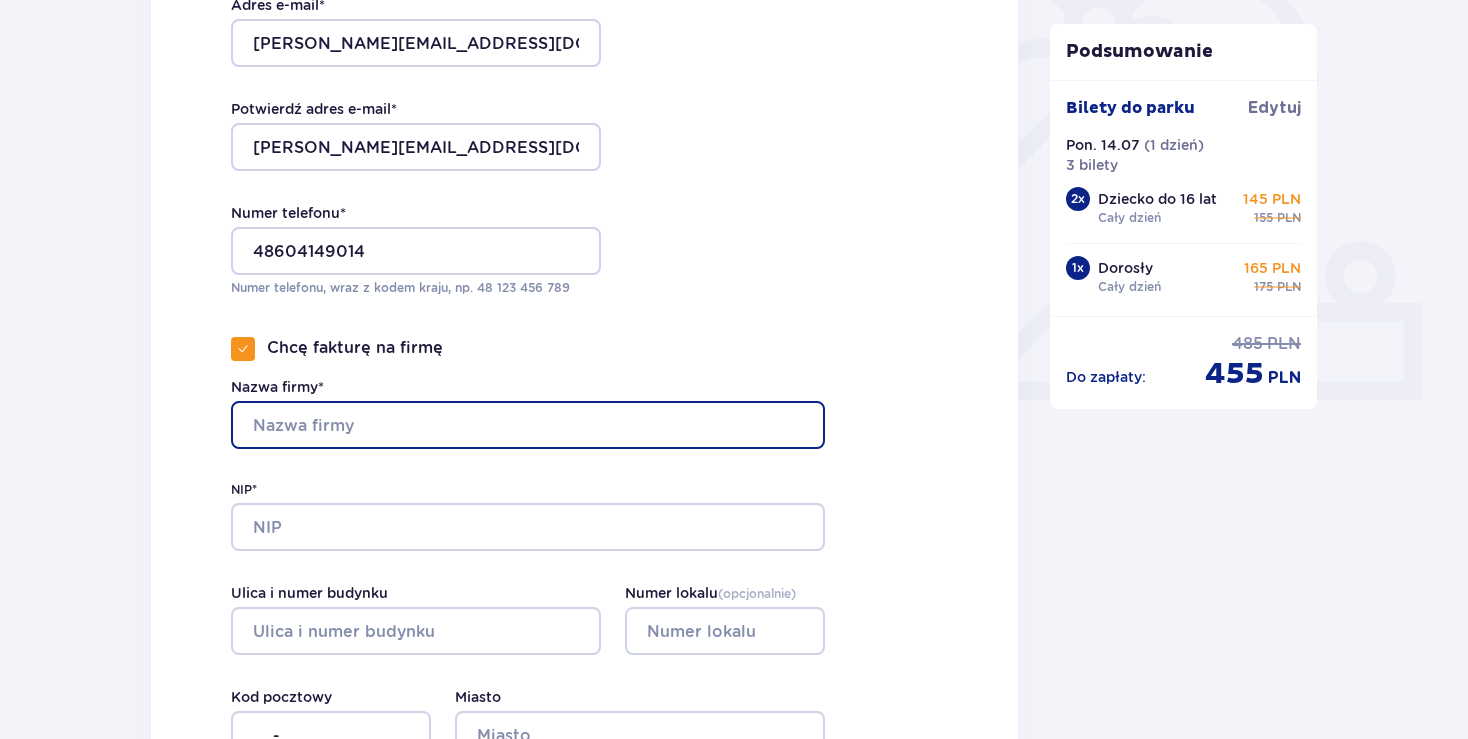 click on "Nazwa firmy*" at bounding box center [528, 425] 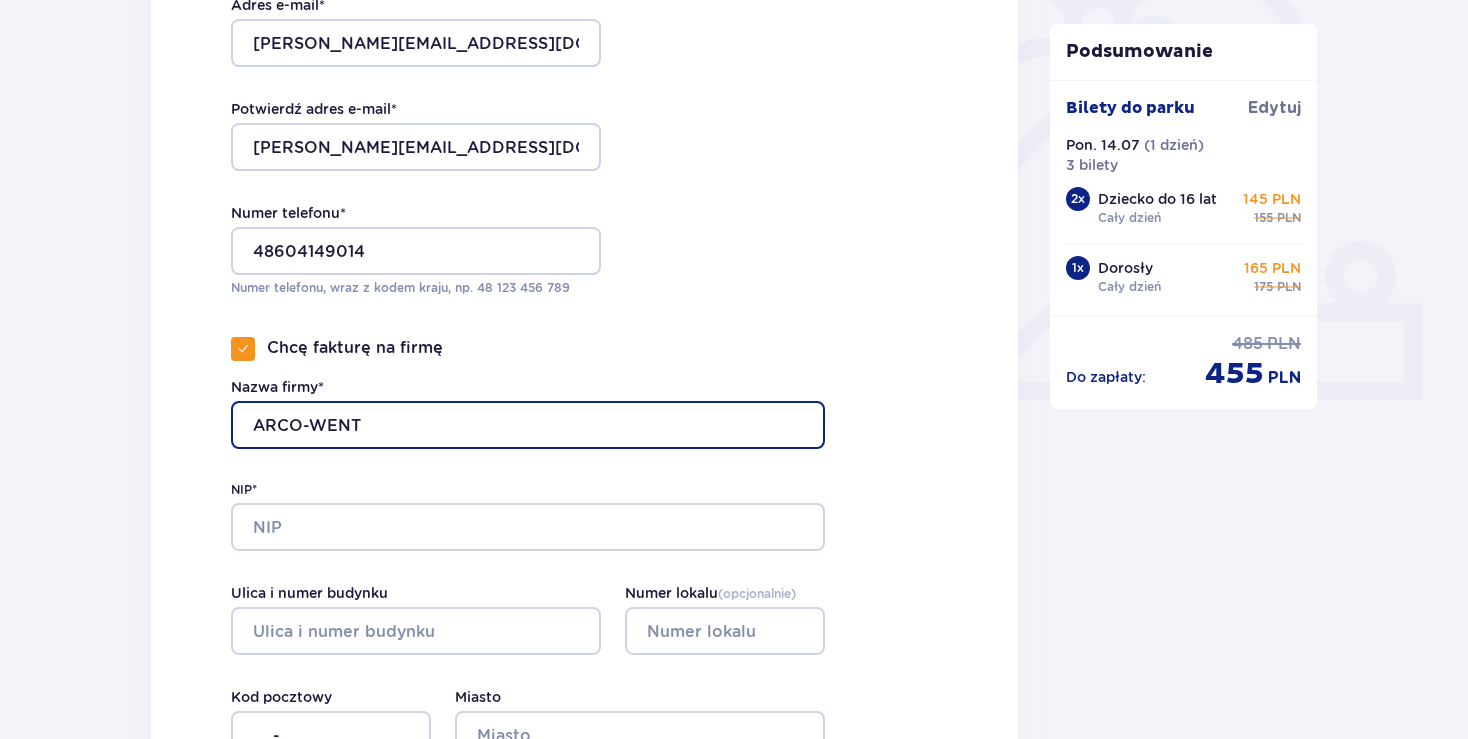 type on "ARCO-WENT" 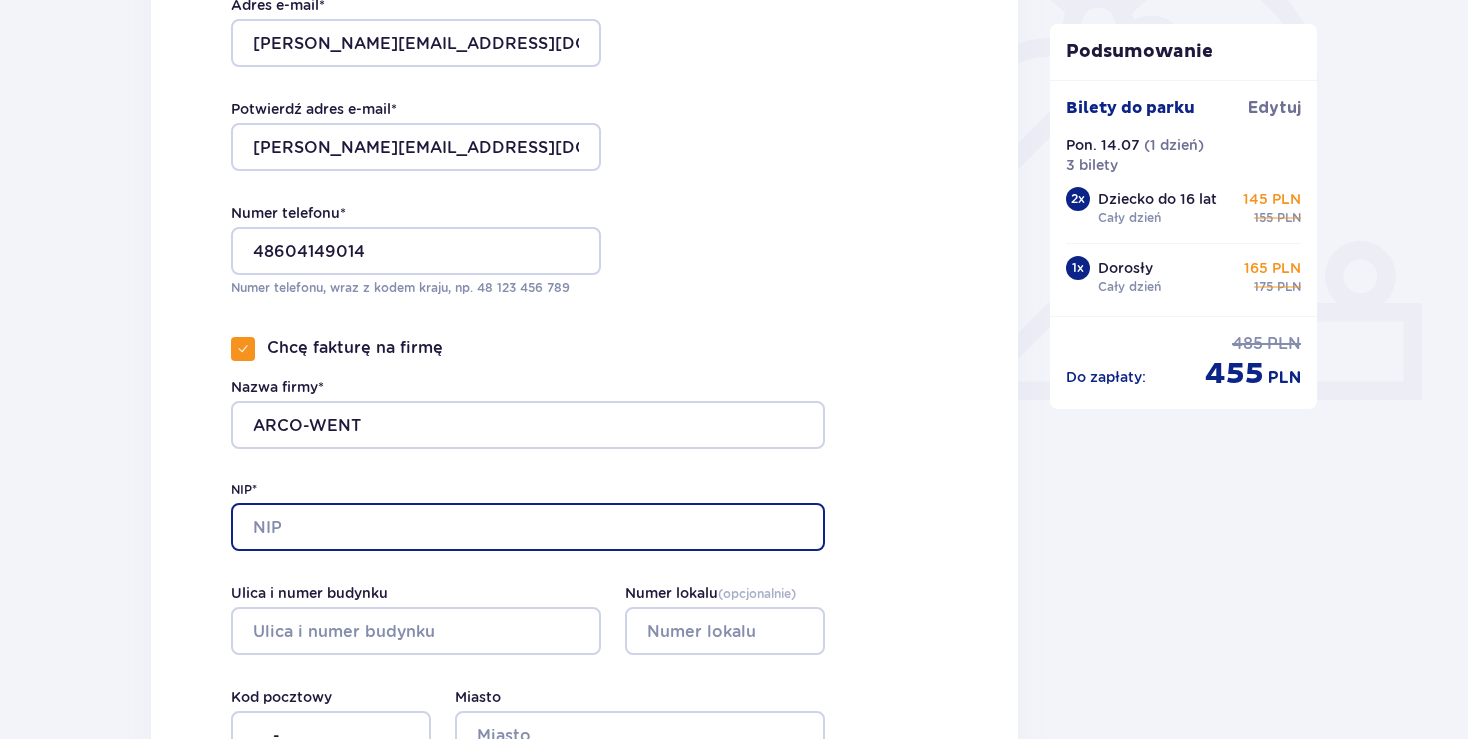 click on "NIP*" at bounding box center [528, 527] 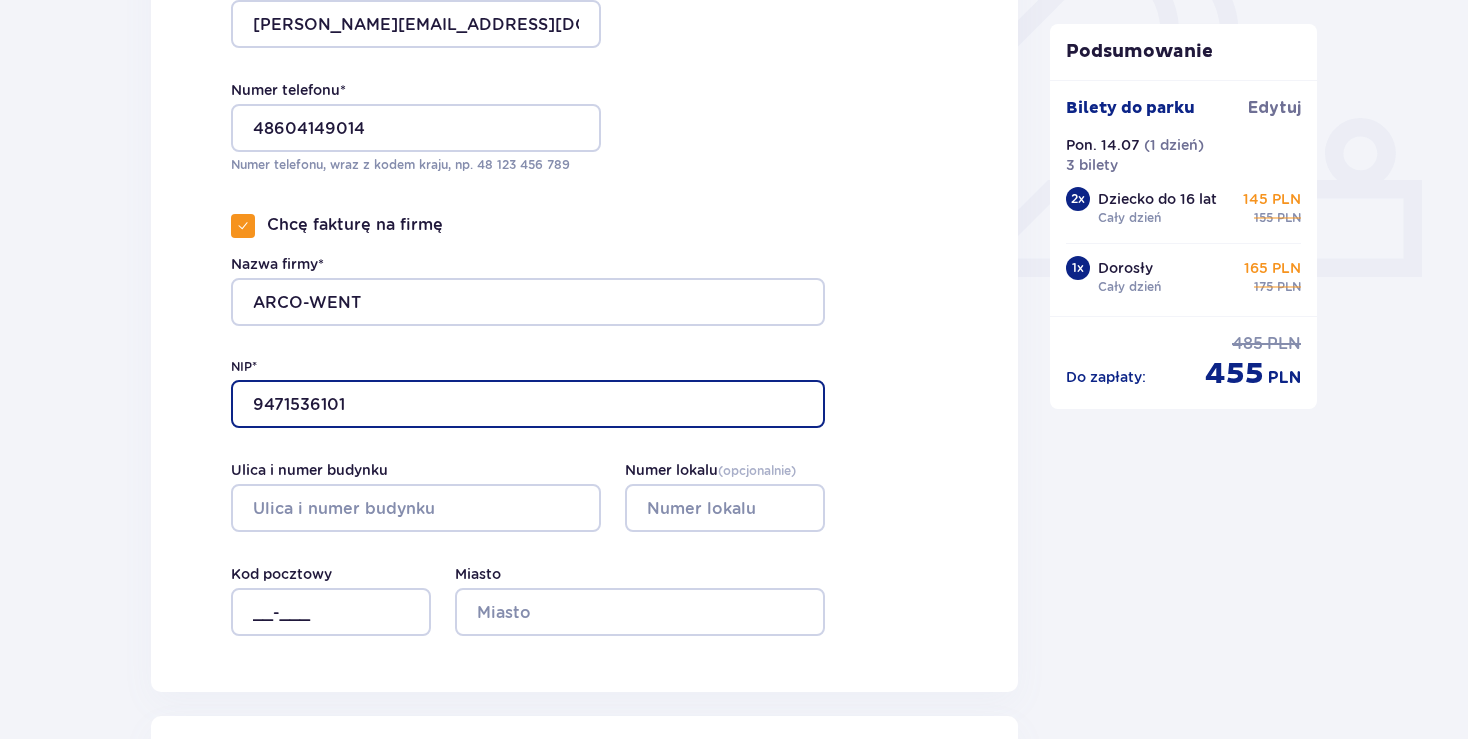 scroll, scrollTop: 844, scrollLeft: 0, axis: vertical 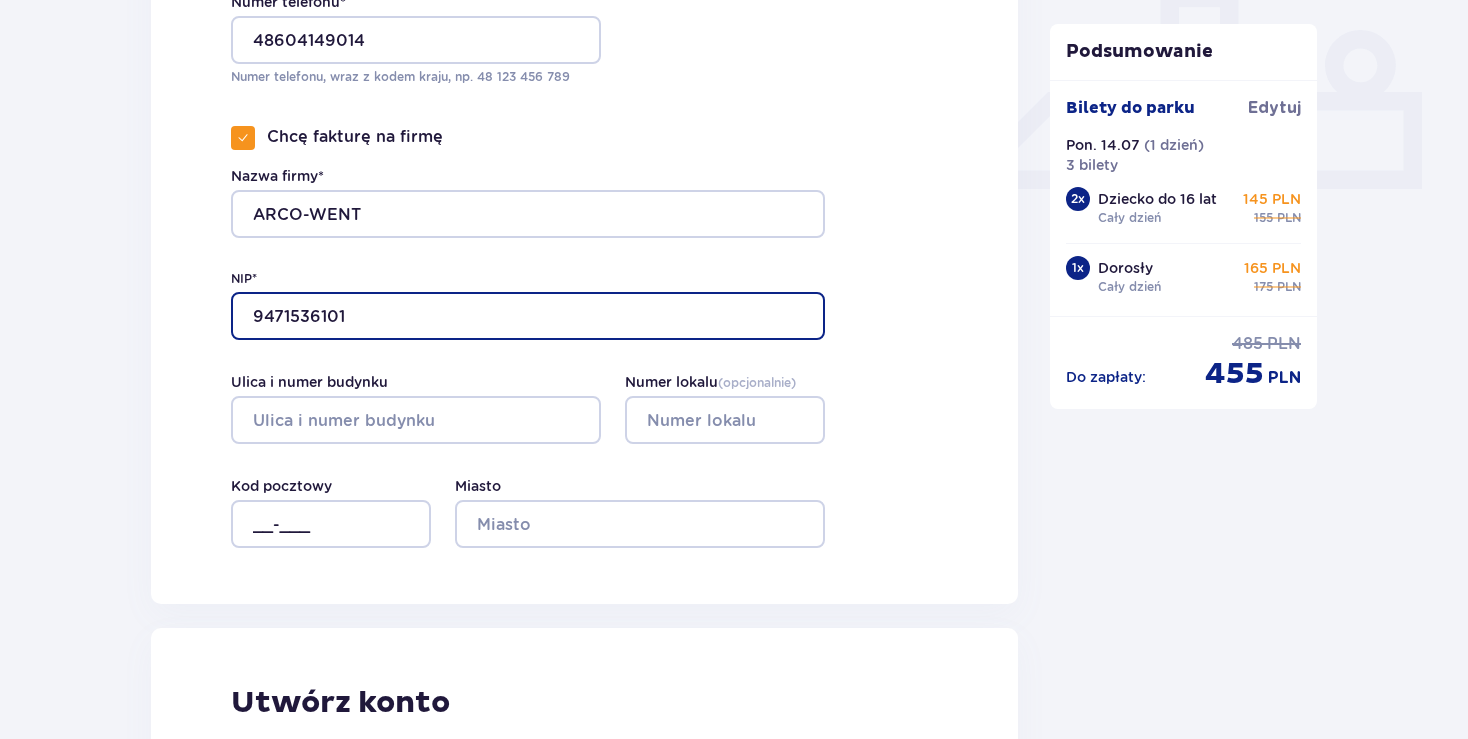 type on "9471536101" 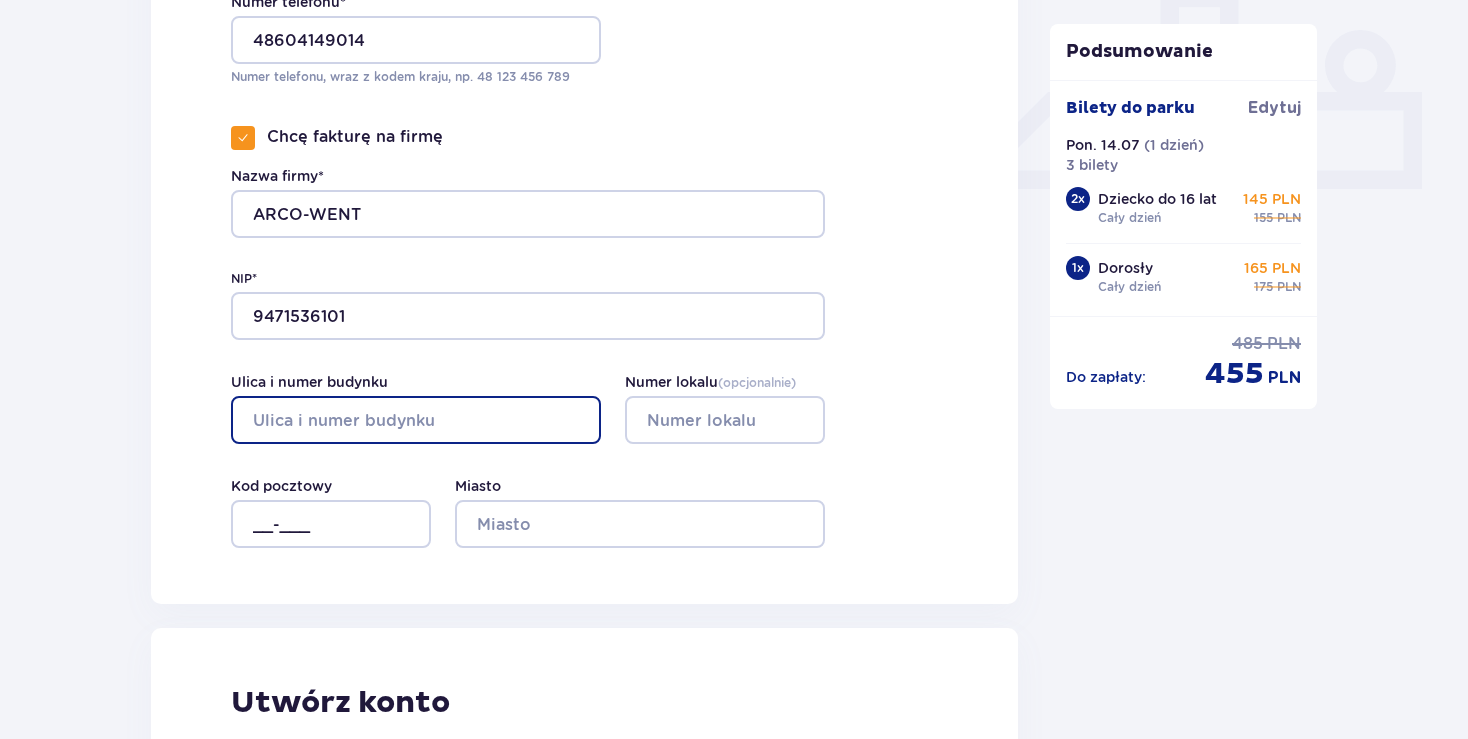 click on "Ulica i numer budynku" at bounding box center [416, 420] 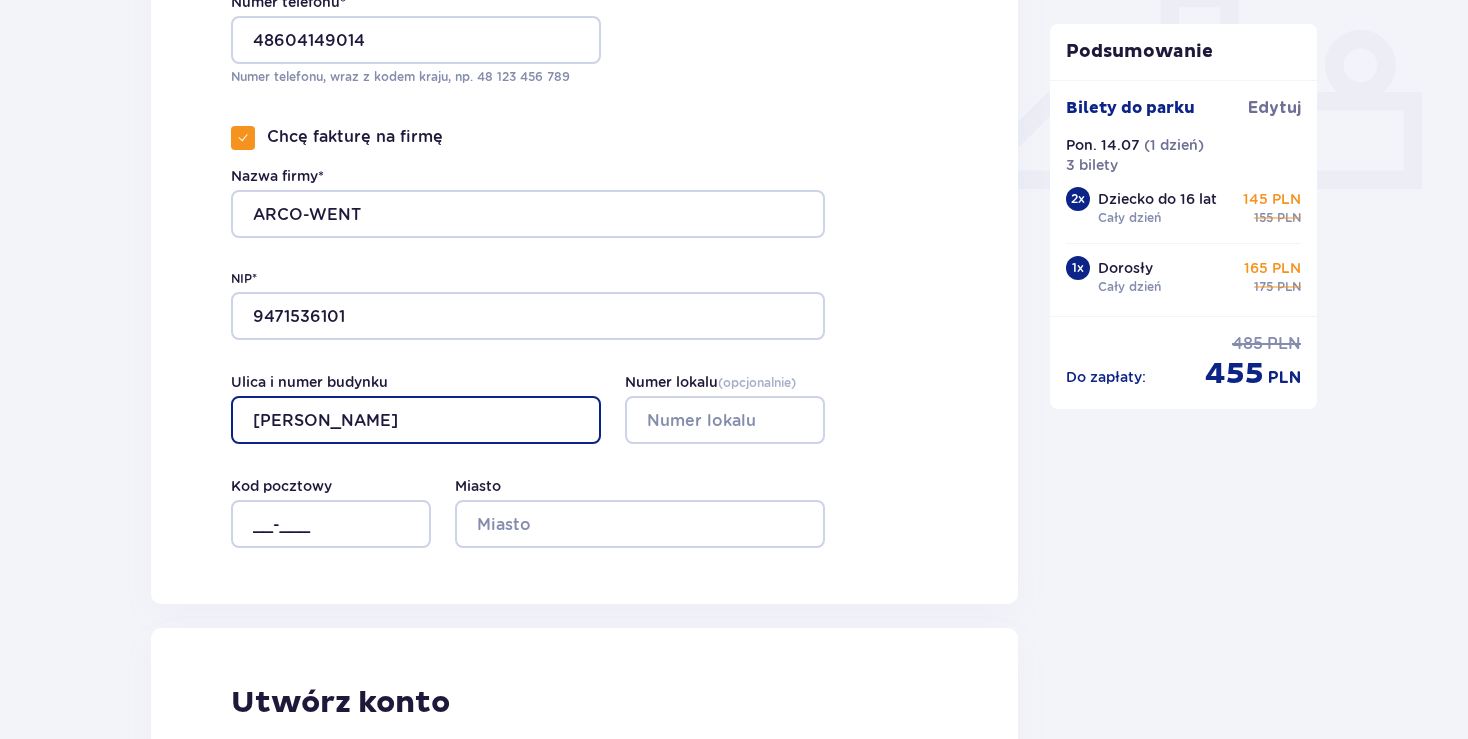 type on "Wołodyjowskiego" 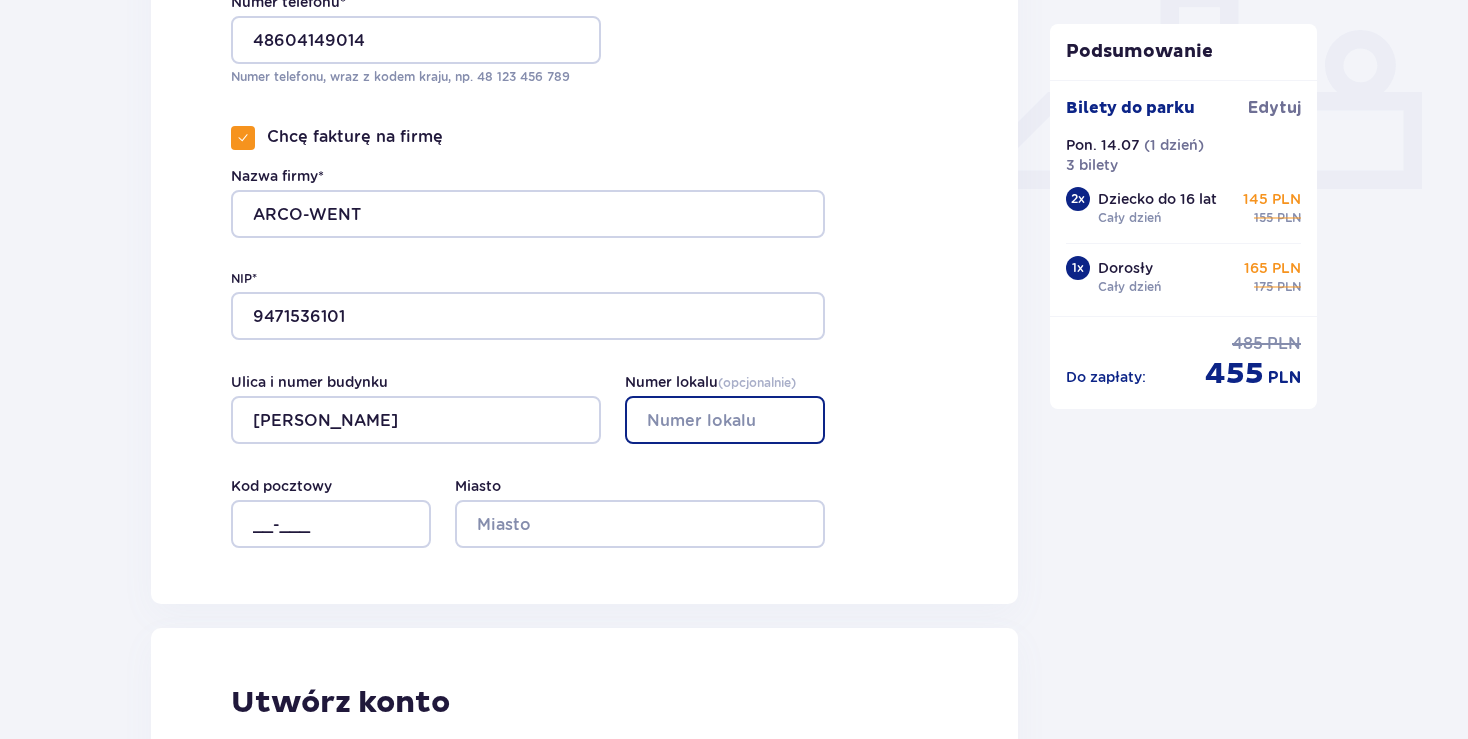 click on "Numer lokalu  ( opcjonalnie )" at bounding box center (725, 420) 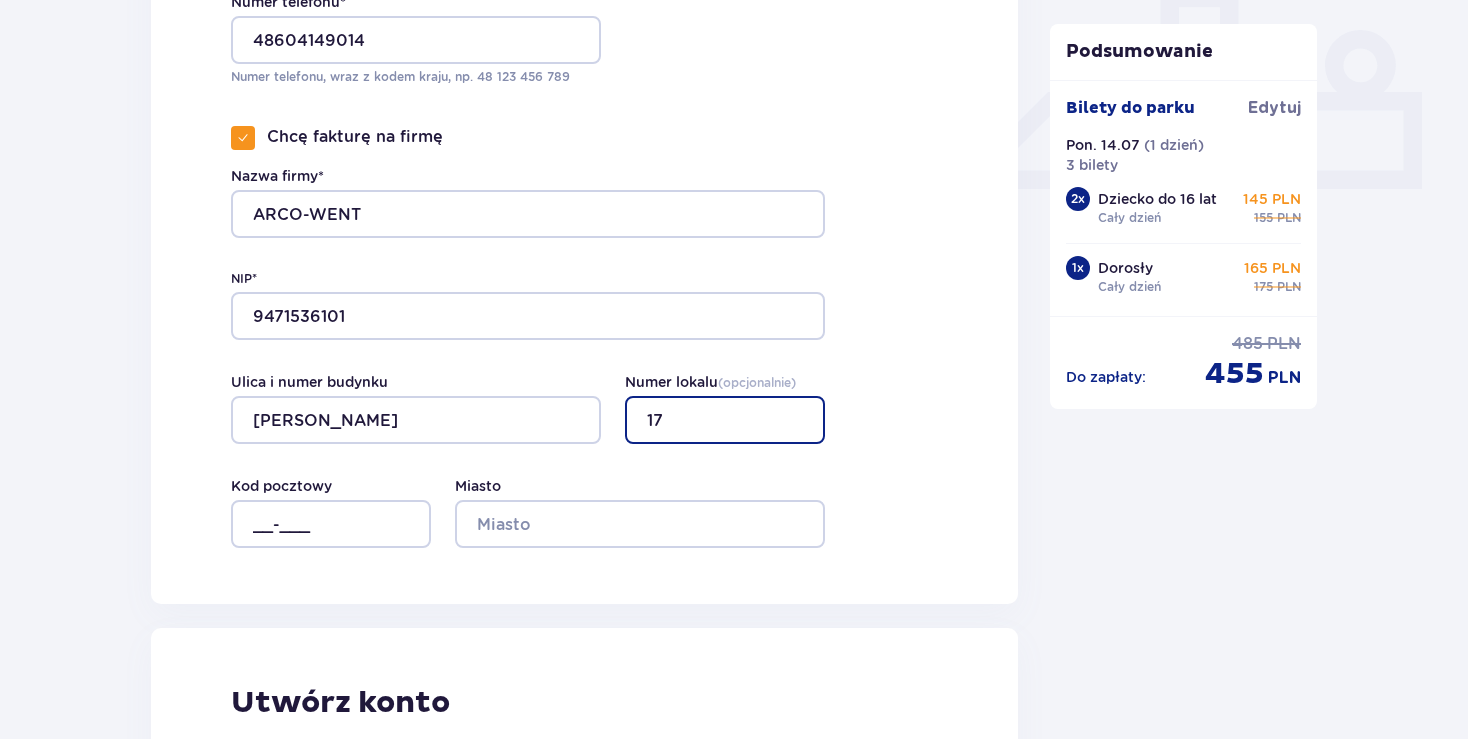 type on "17" 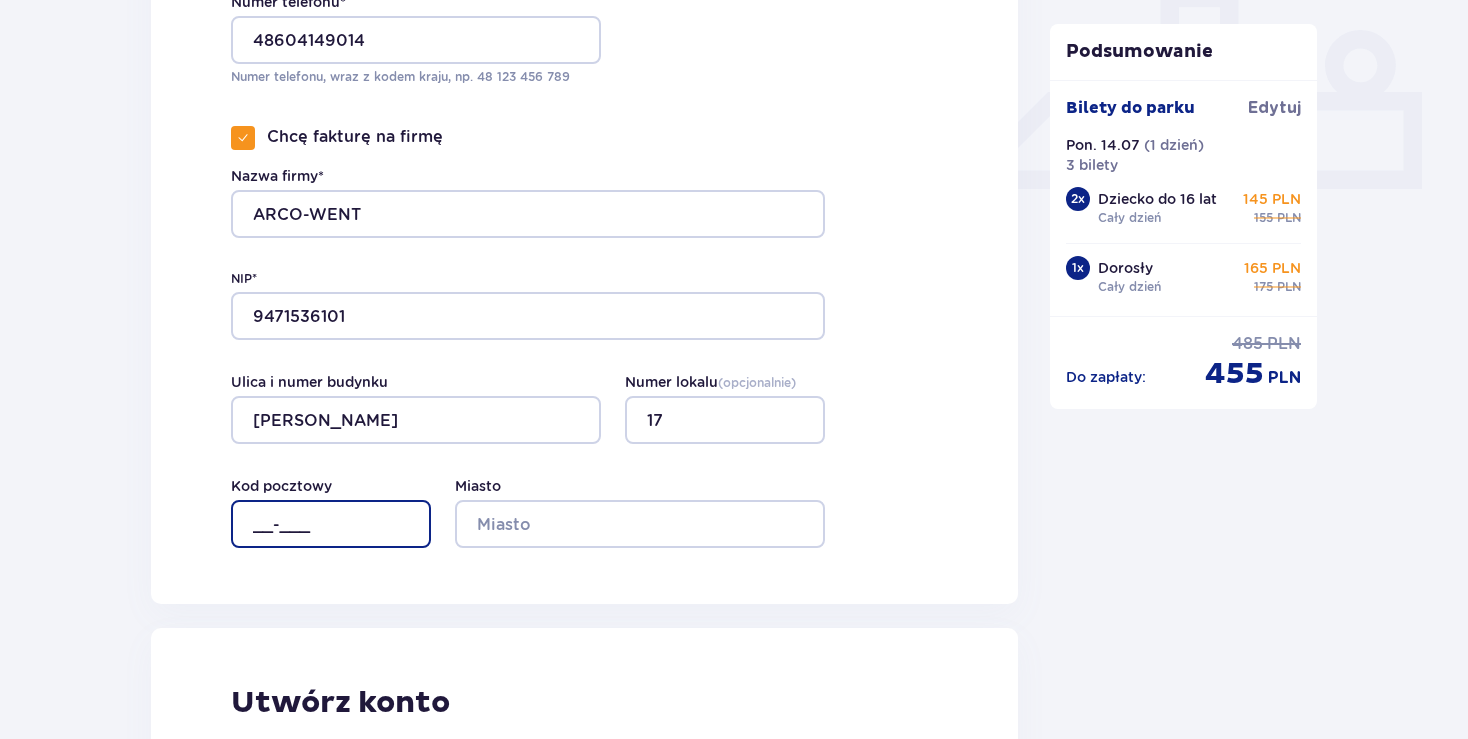 click on "__-___" at bounding box center [331, 524] 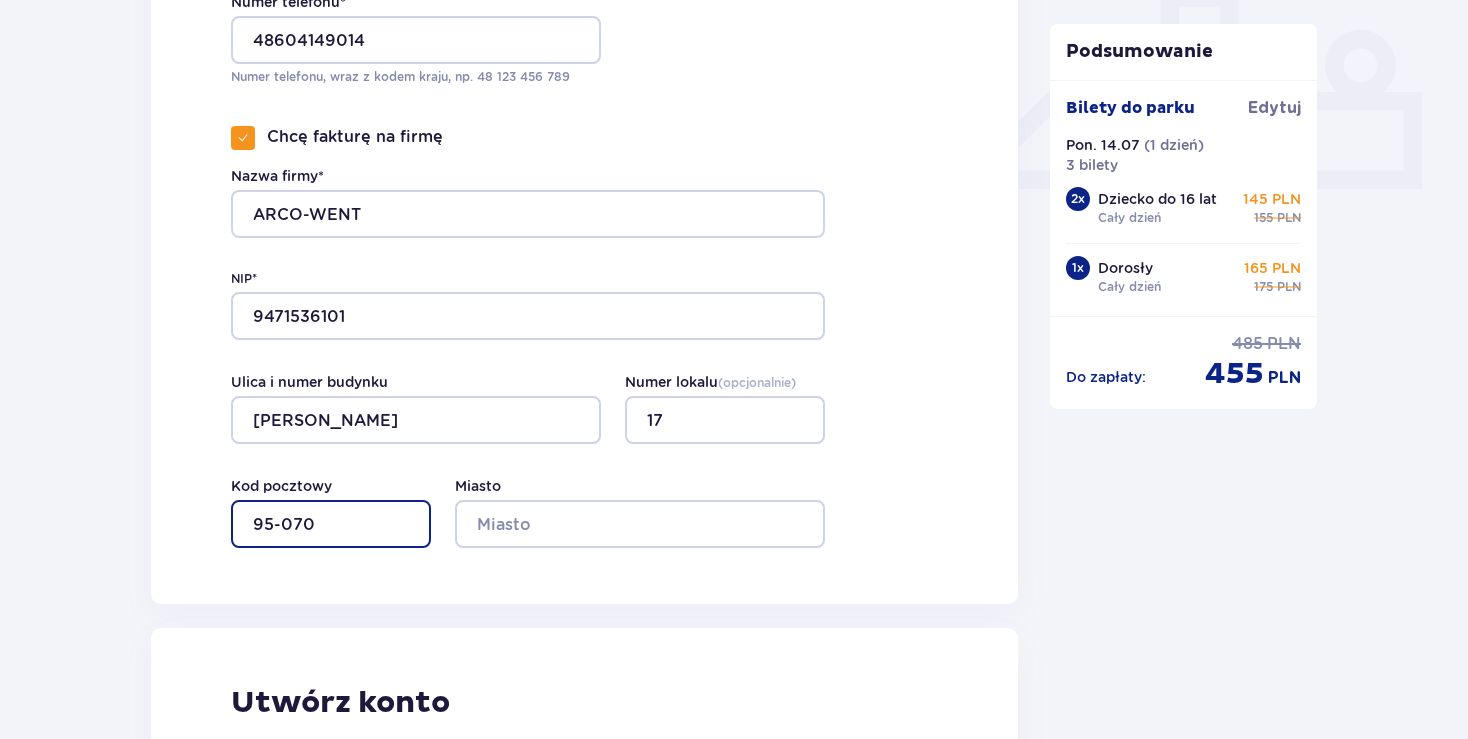 type on "95-070" 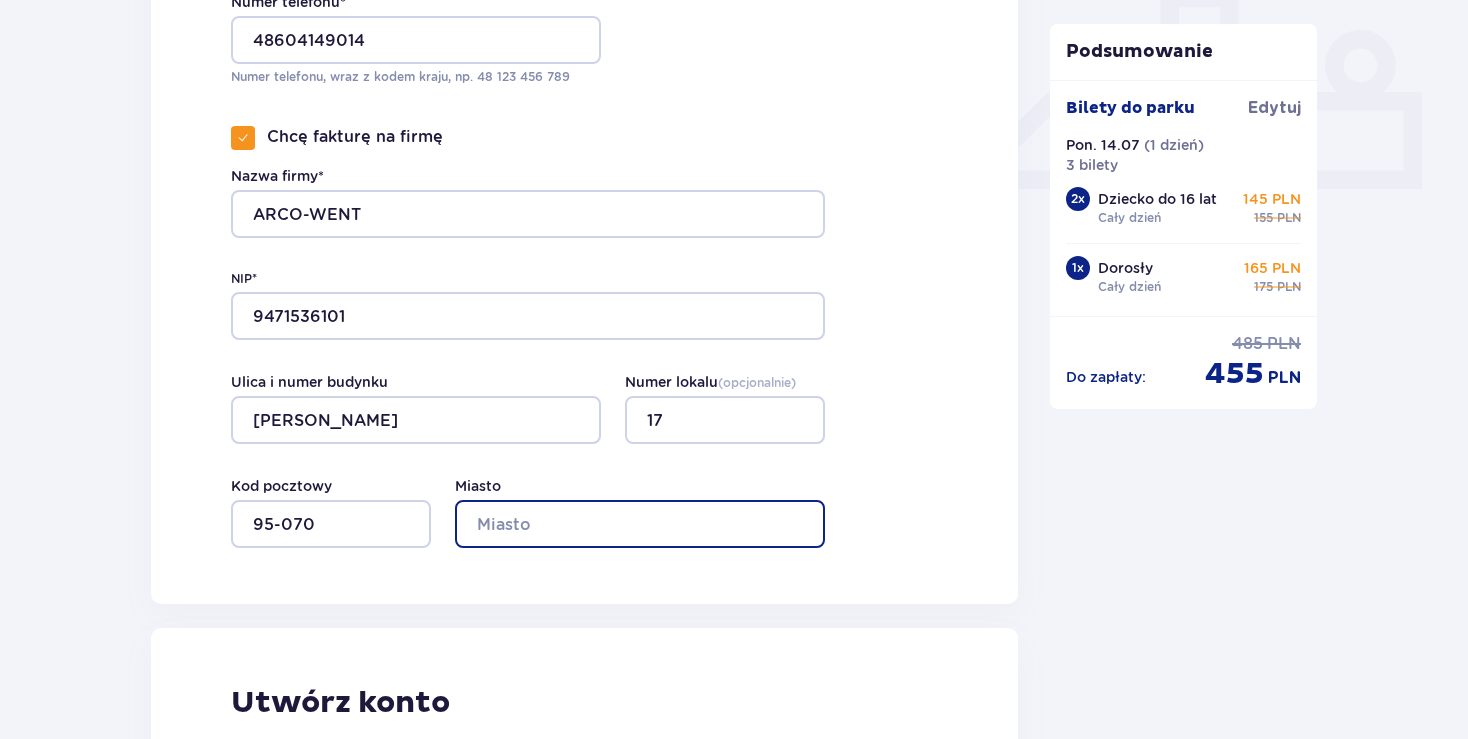 click on "Miasto" at bounding box center (640, 524) 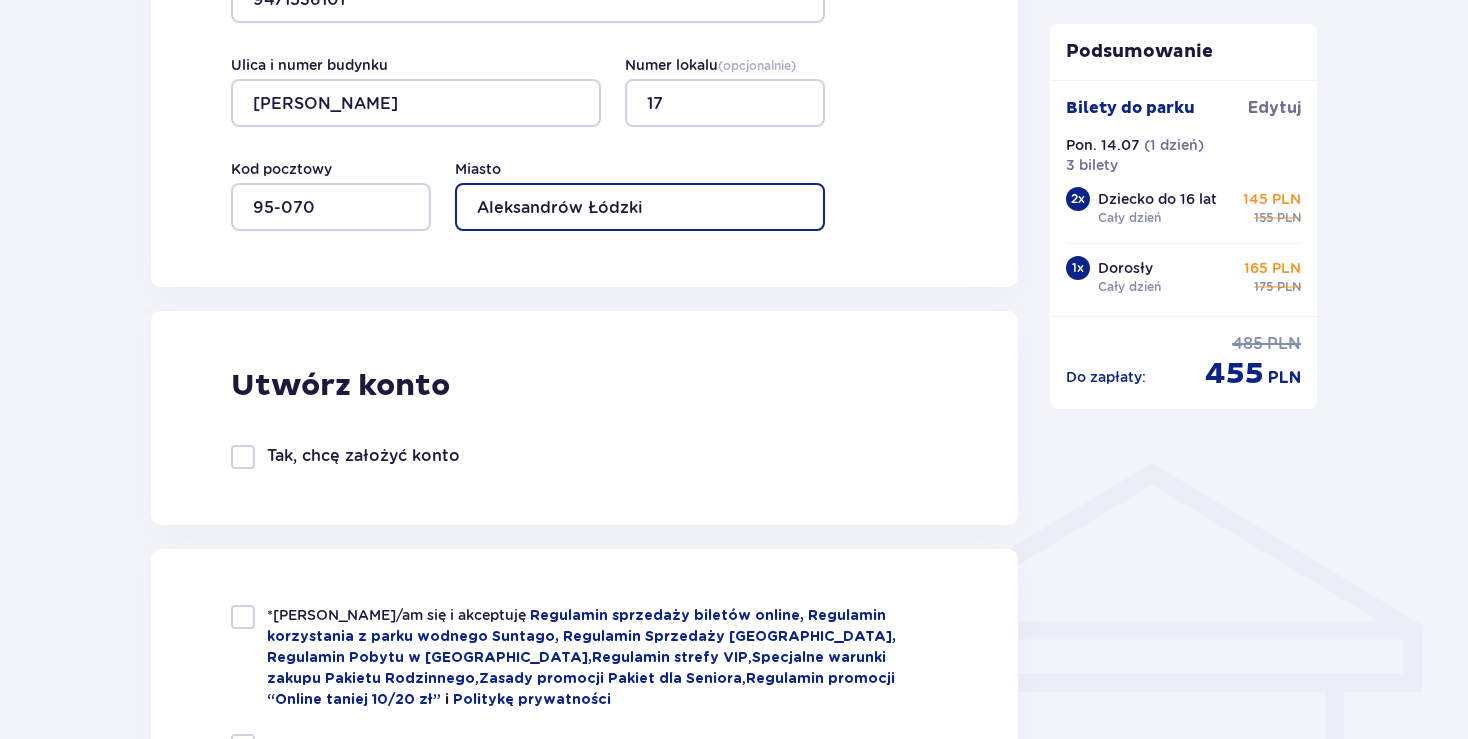 scroll, scrollTop: 1372, scrollLeft: 0, axis: vertical 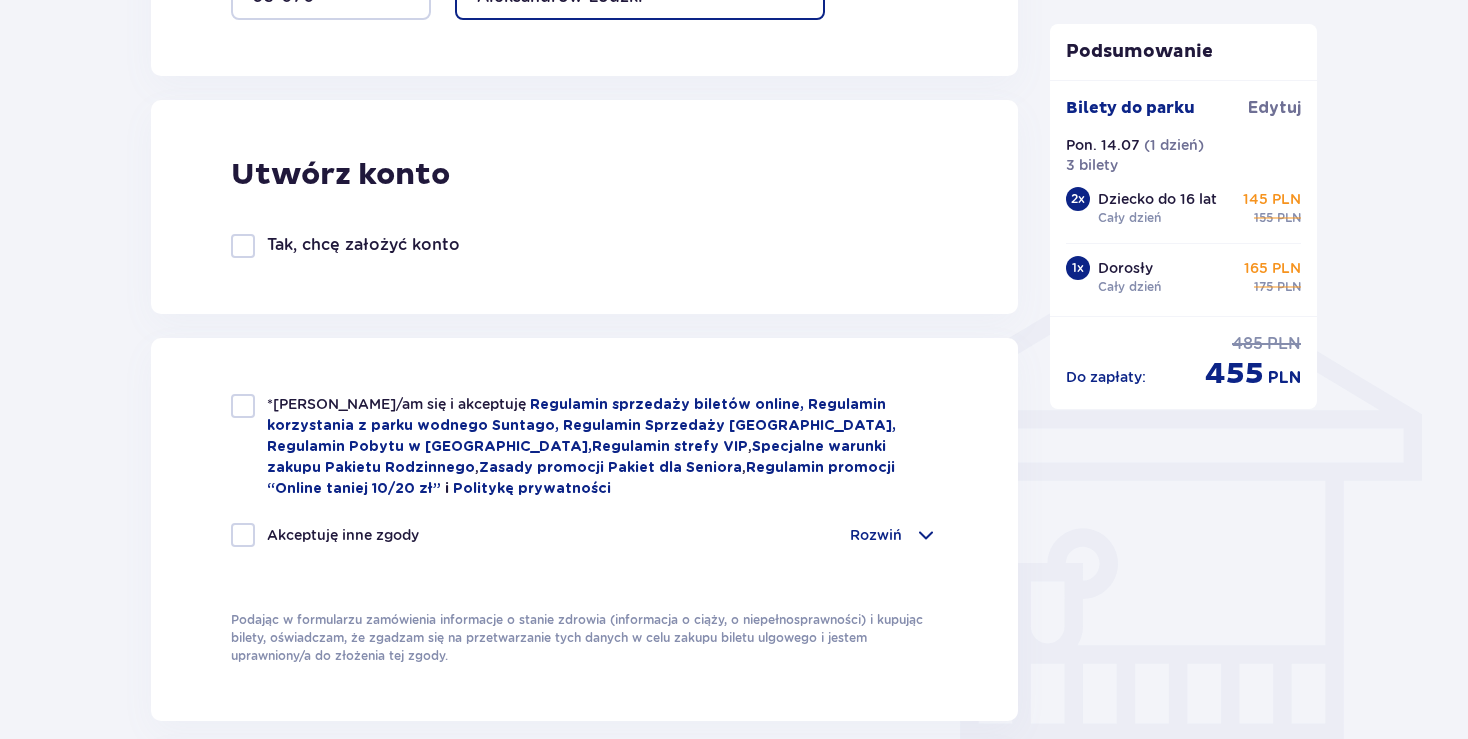 type on "Aleksandrów Łódzki" 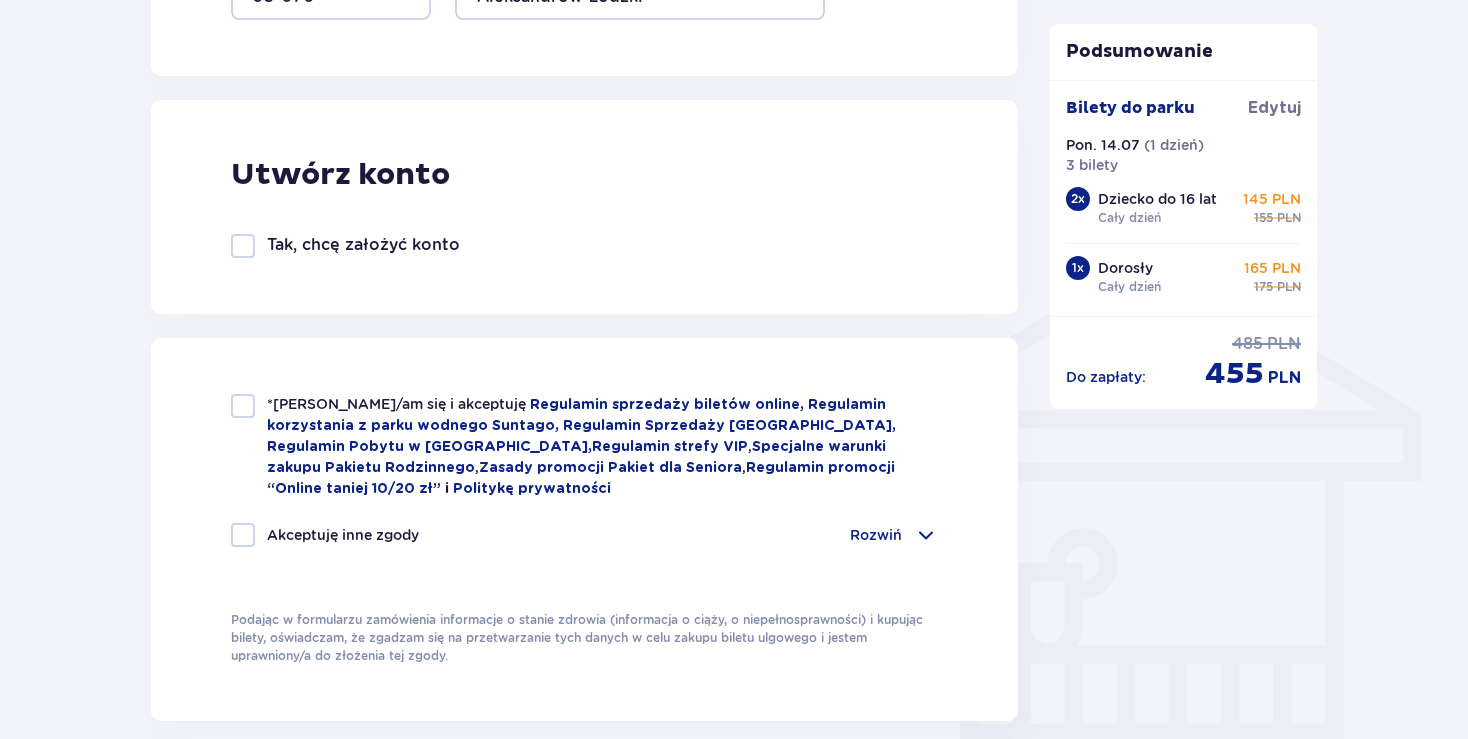 click at bounding box center (243, 406) 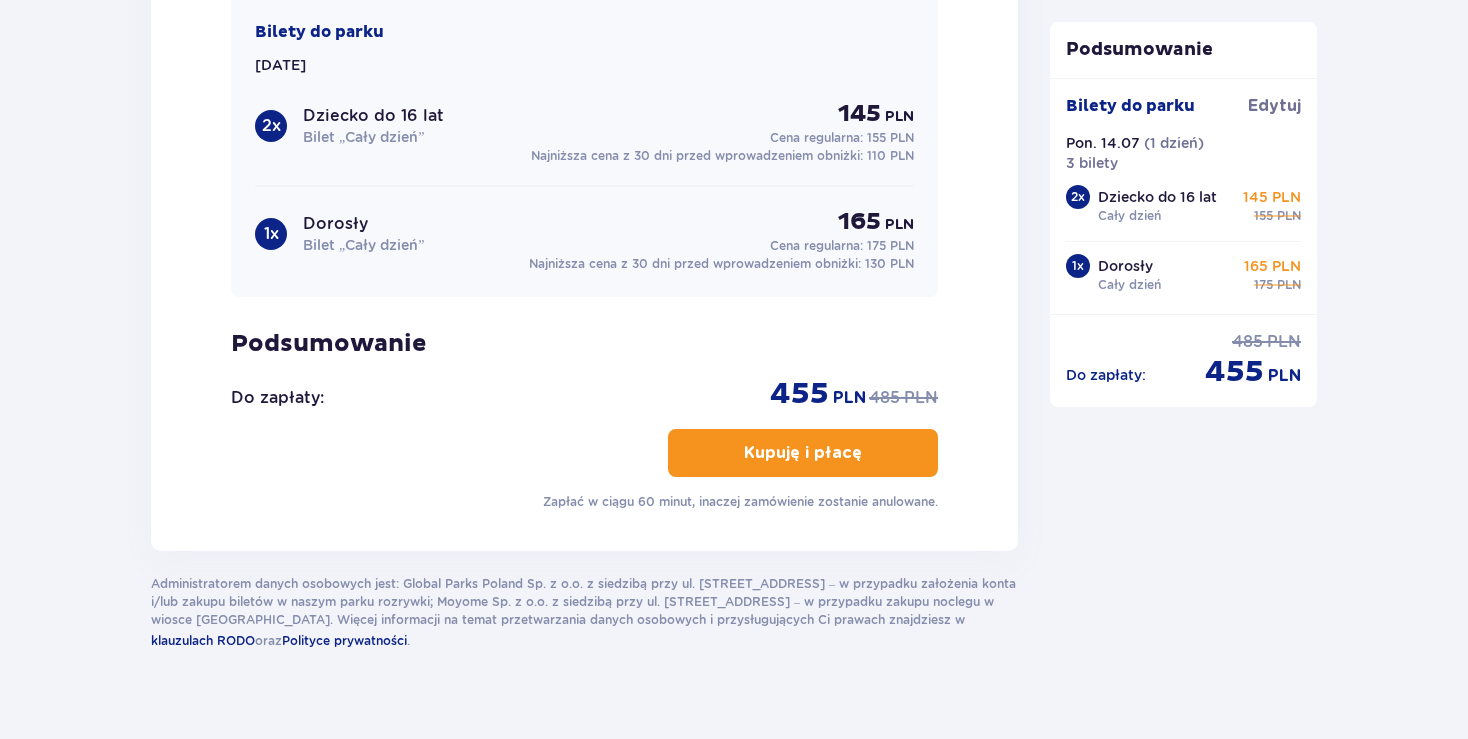 scroll, scrollTop: 2338, scrollLeft: 0, axis: vertical 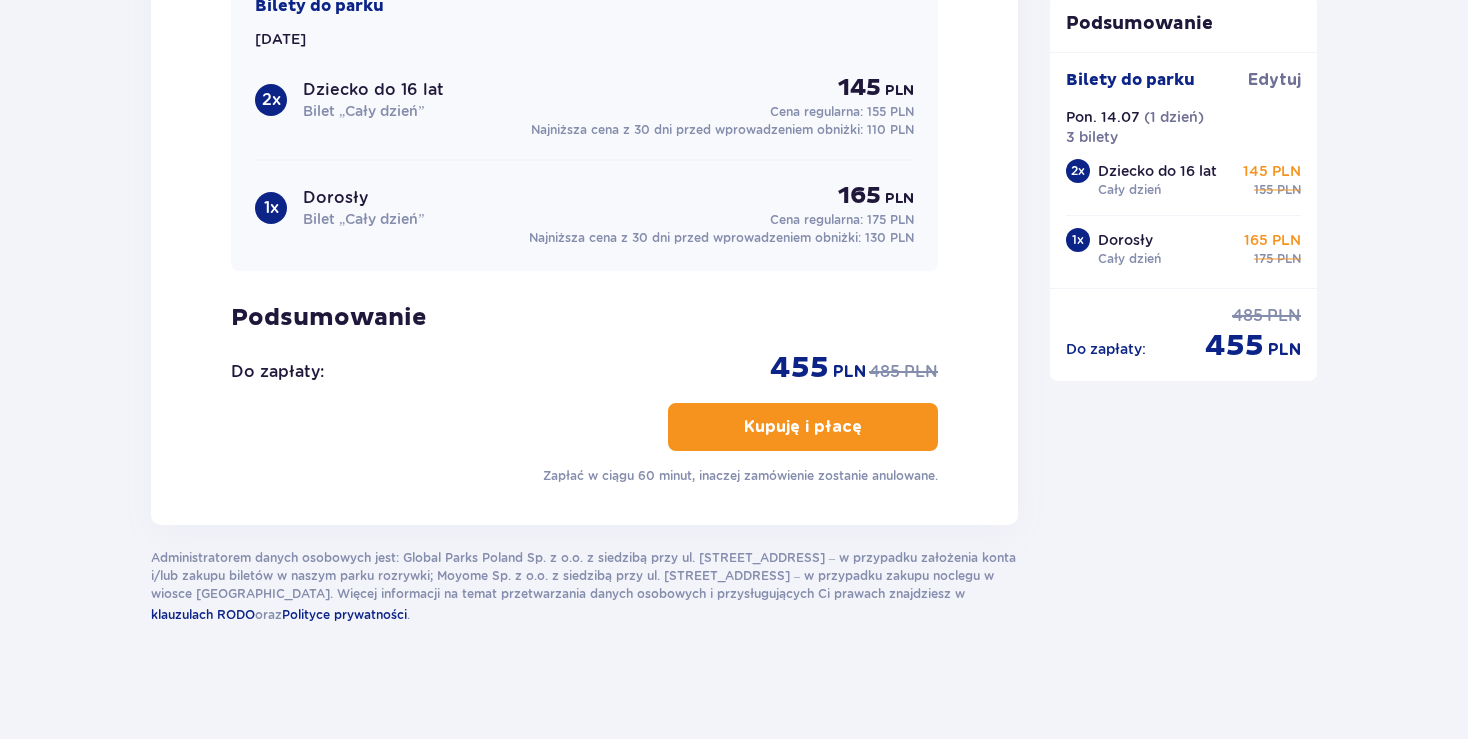 click on "Kupuję i płacę" at bounding box center (803, 427) 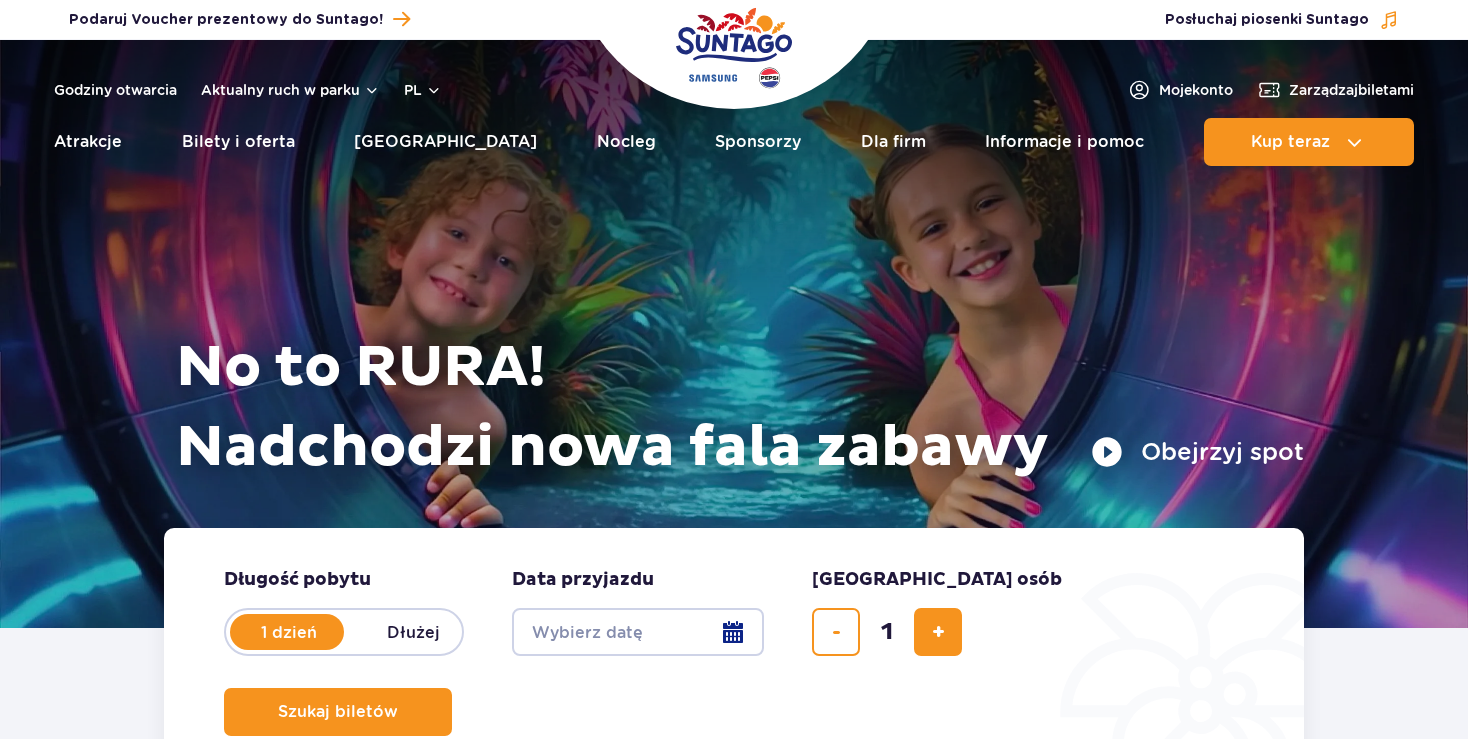 scroll, scrollTop: 0, scrollLeft: 0, axis: both 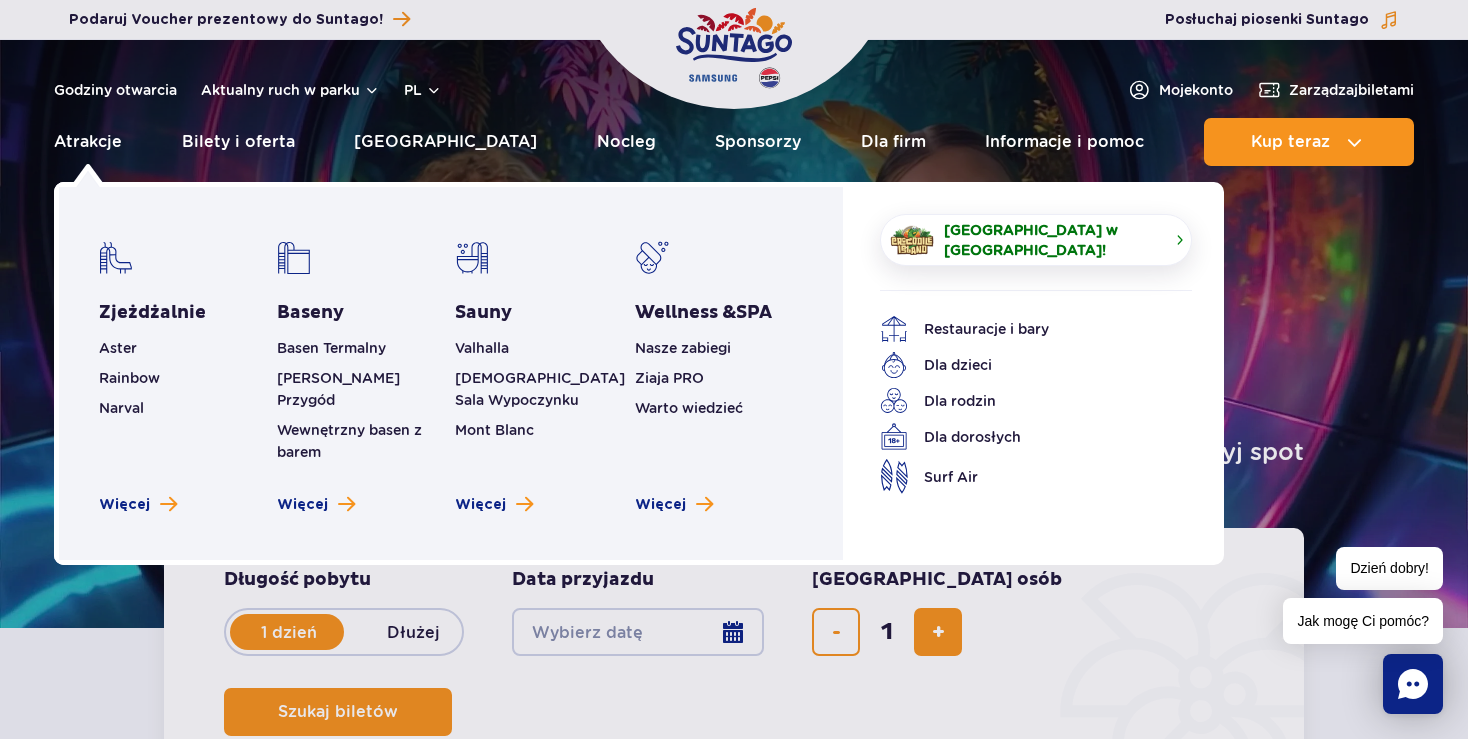 click at bounding box center [1179, 239] 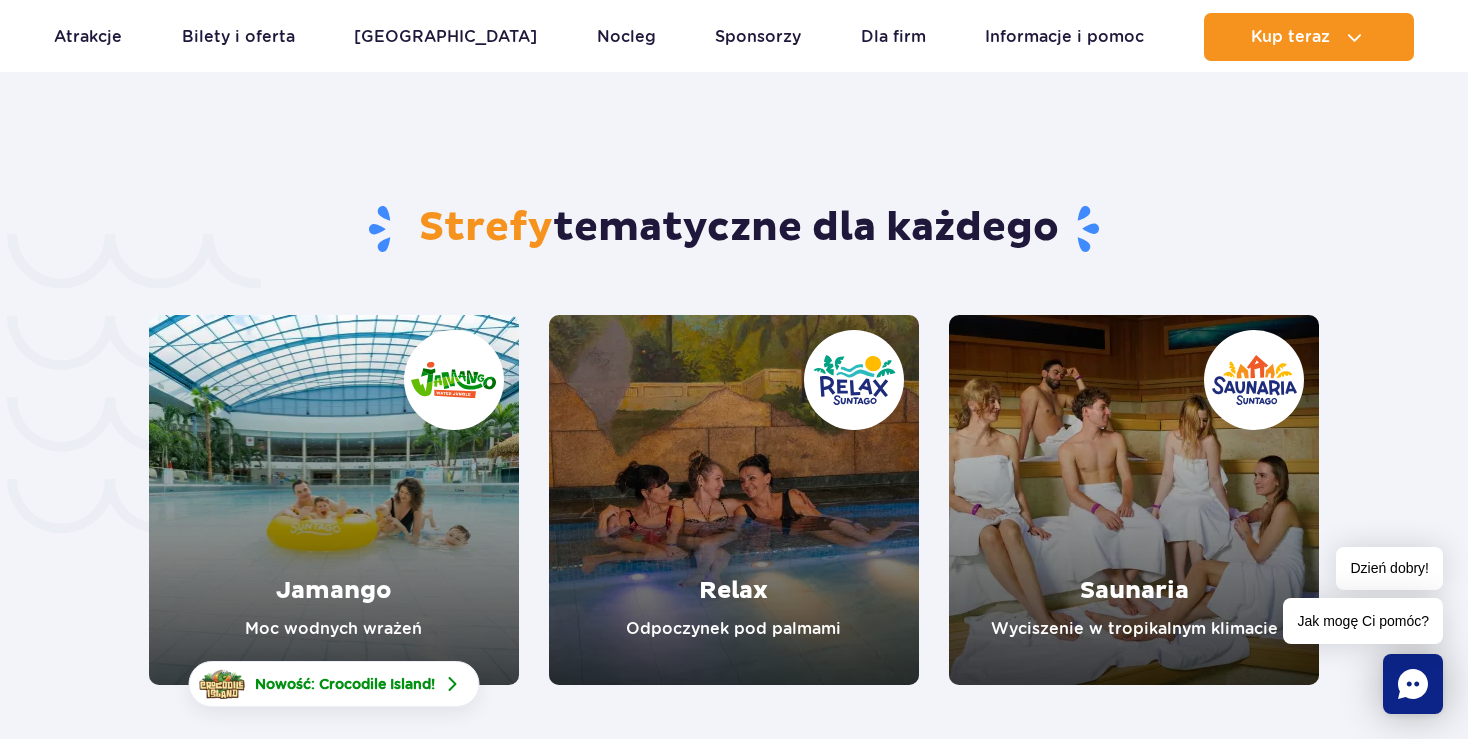 scroll, scrollTop: 4540, scrollLeft: 0, axis: vertical 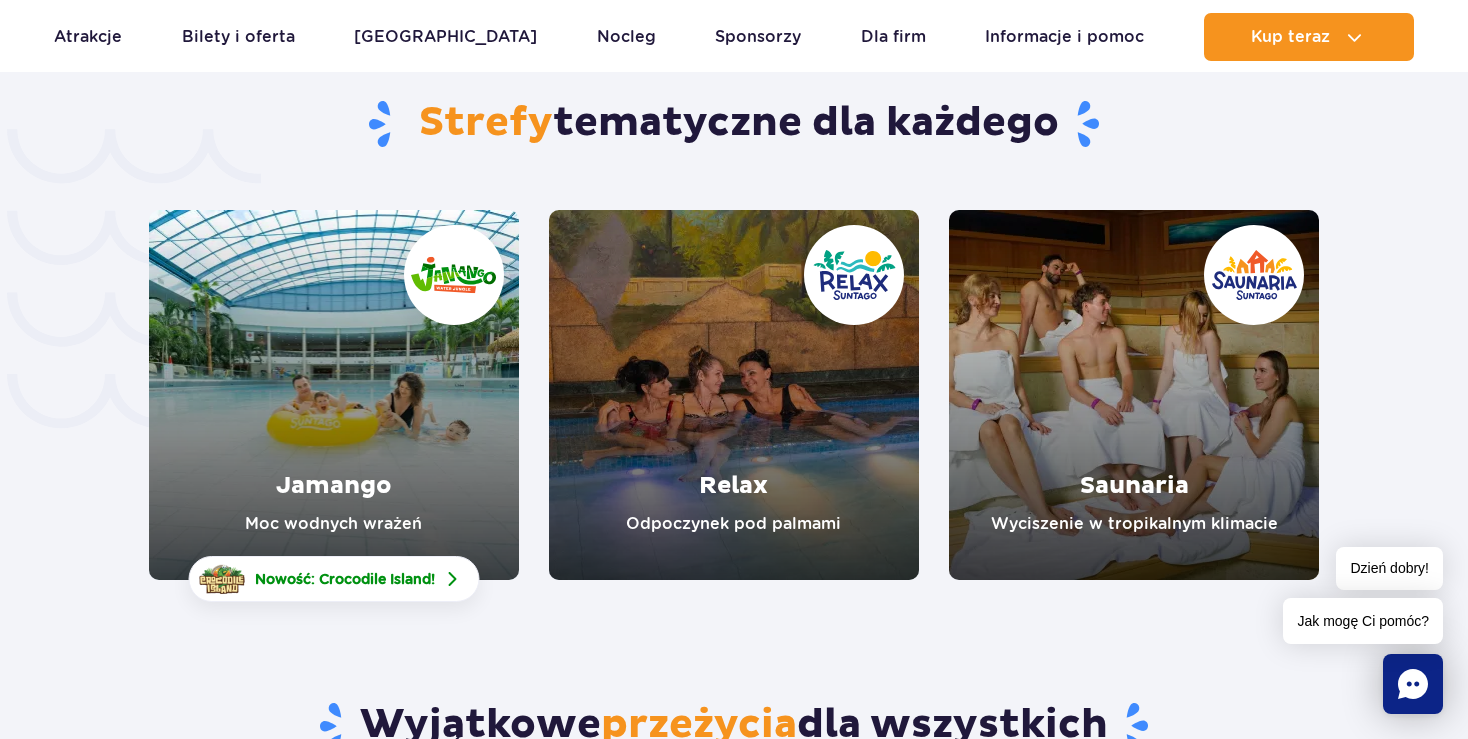 click at bounding box center [734, 395] 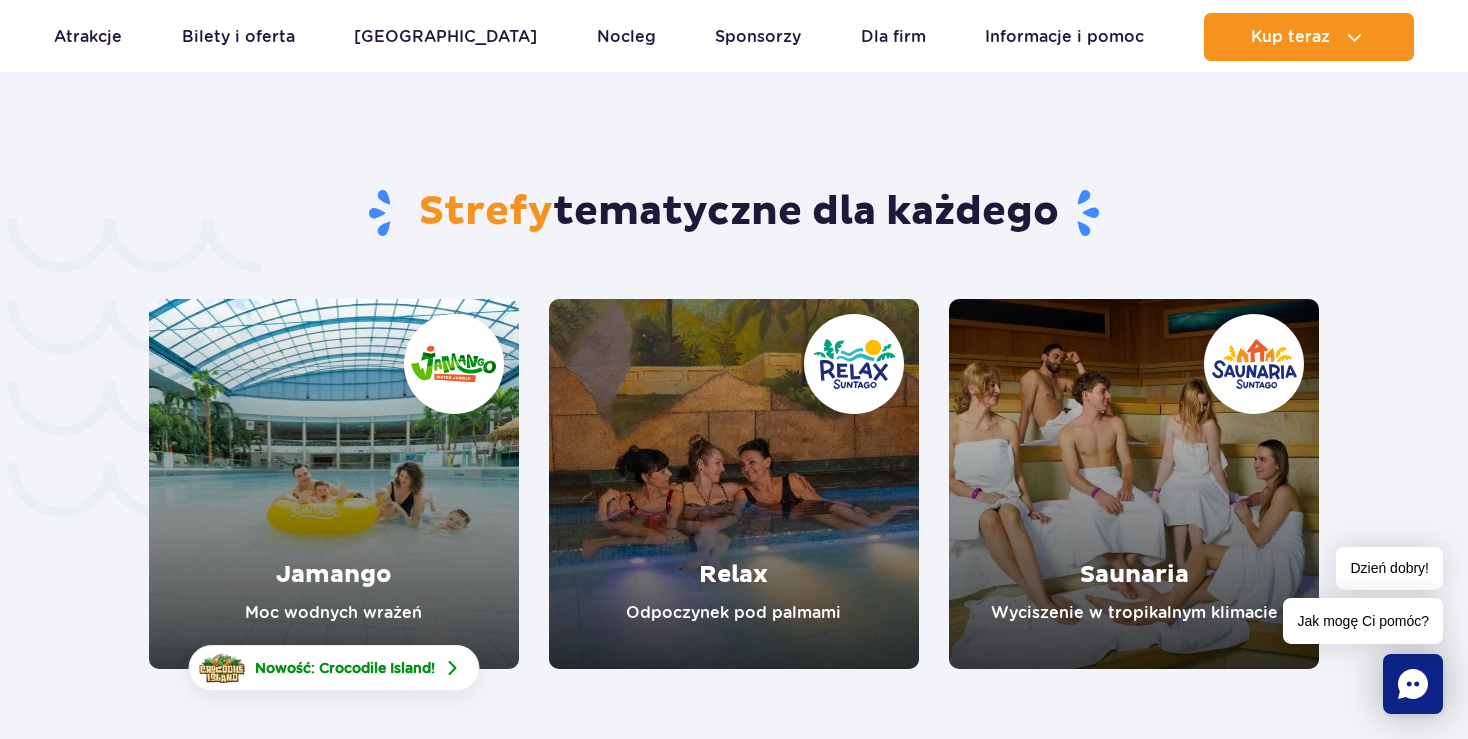 scroll, scrollTop: 4564, scrollLeft: 0, axis: vertical 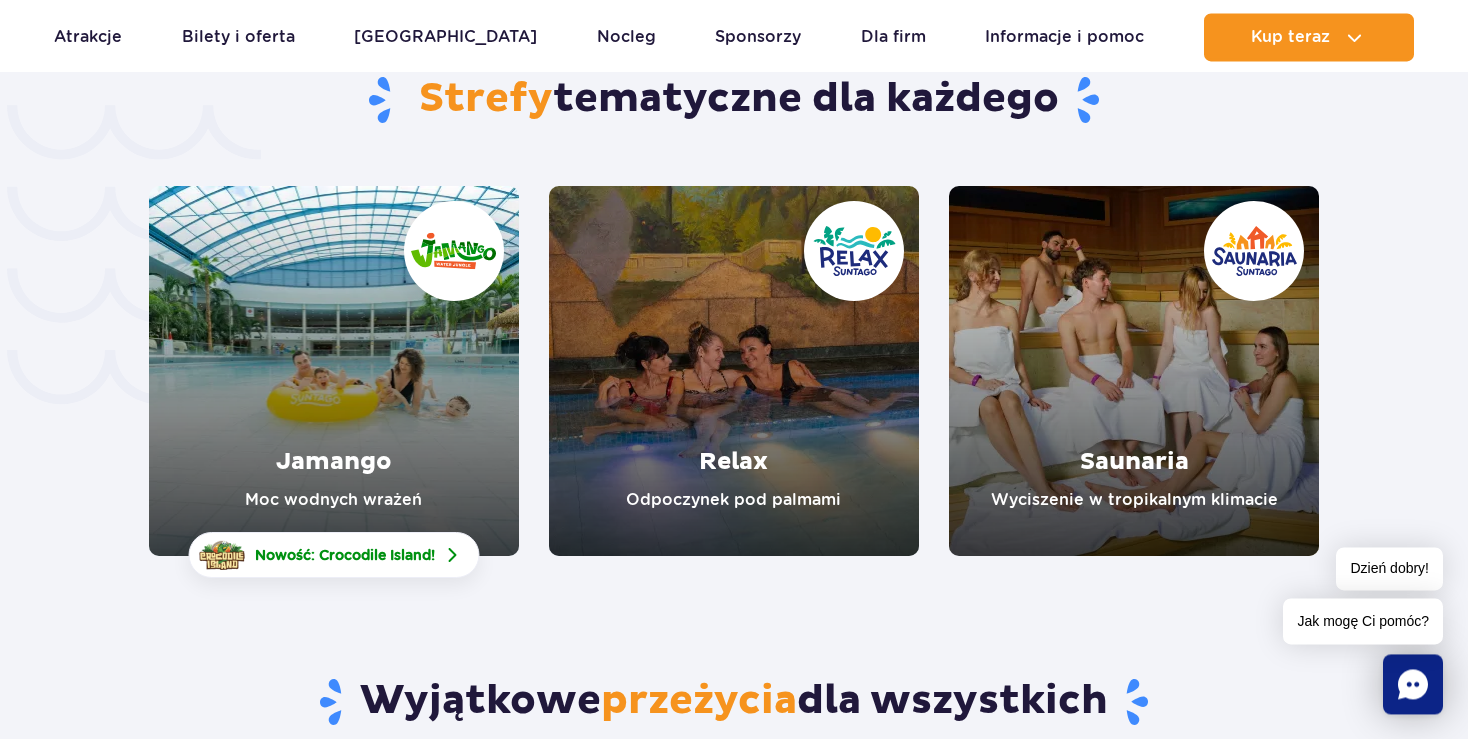 click at bounding box center (1134, 371) 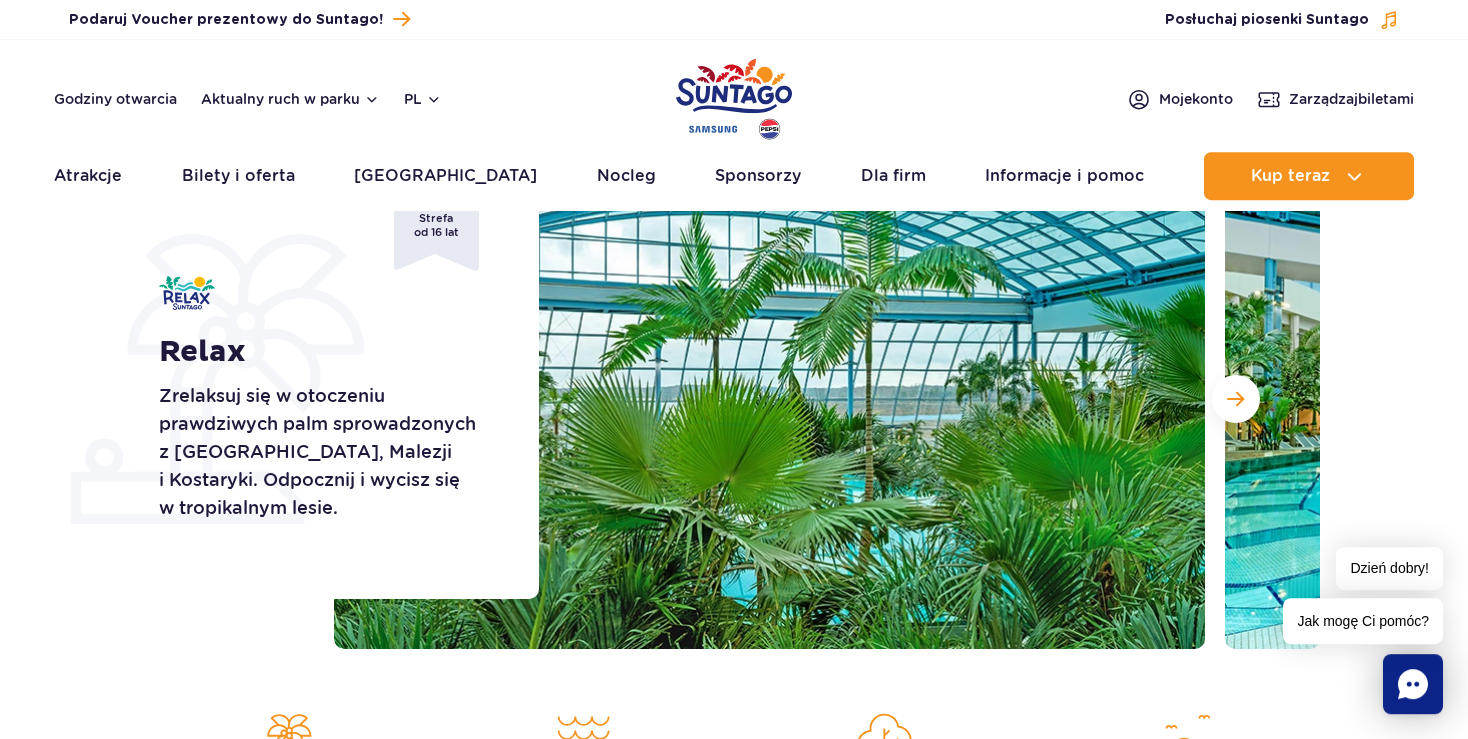 scroll, scrollTop: 0, scrollLeft: 0, axis: both 